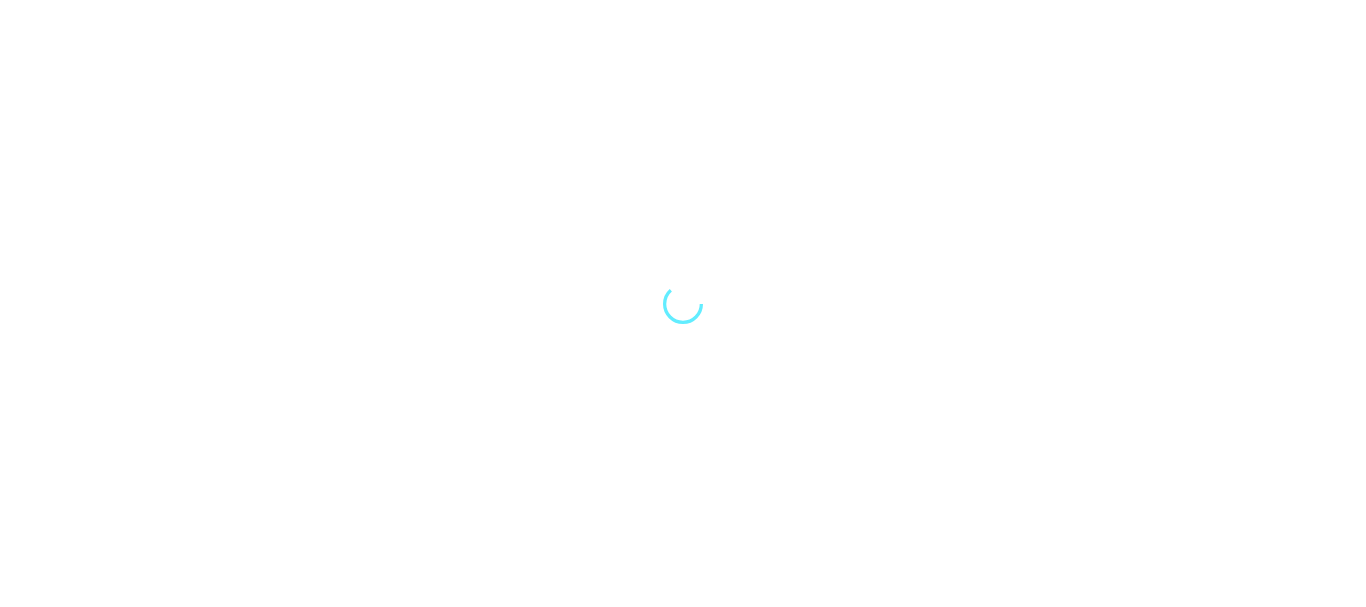 scroll, scrollTop: 0, scrollLeft: 0, axis: both 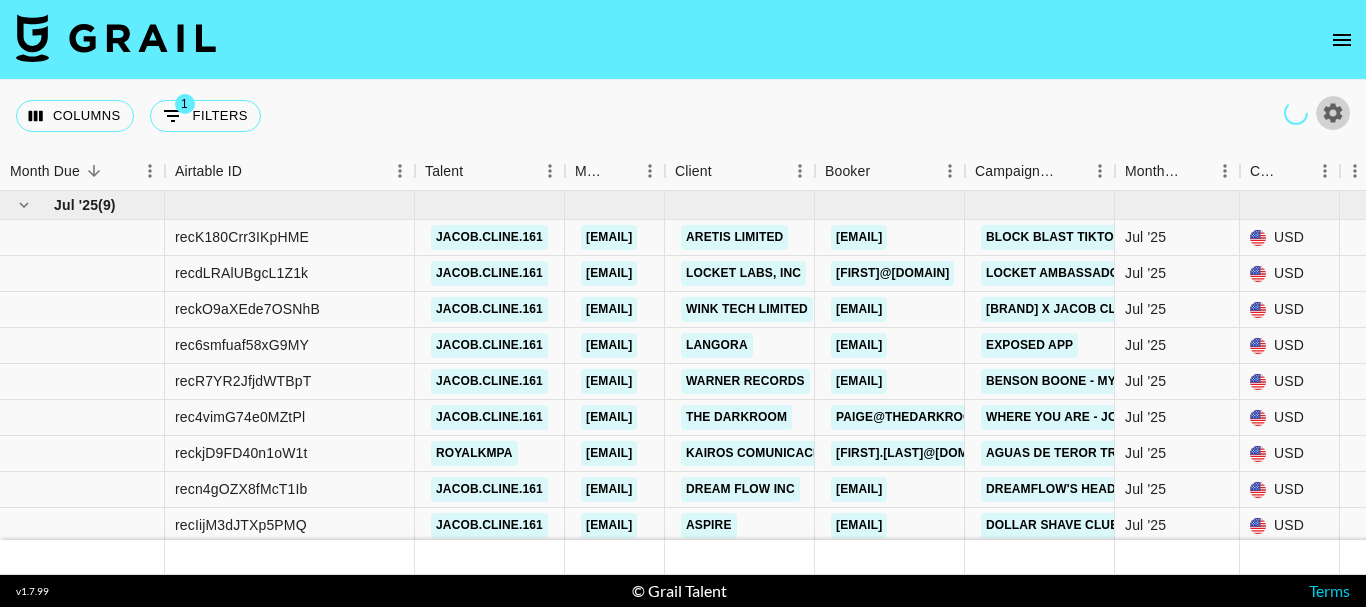 click 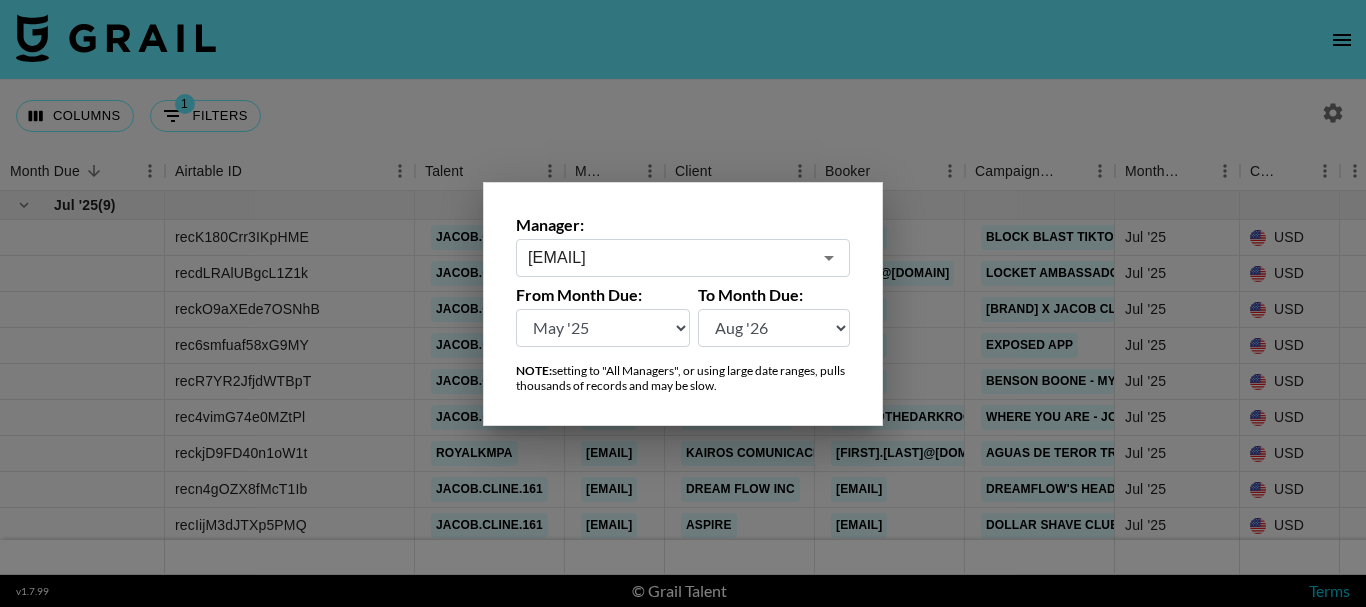click on "[EMAIL]" at bounding box center [669, 257] 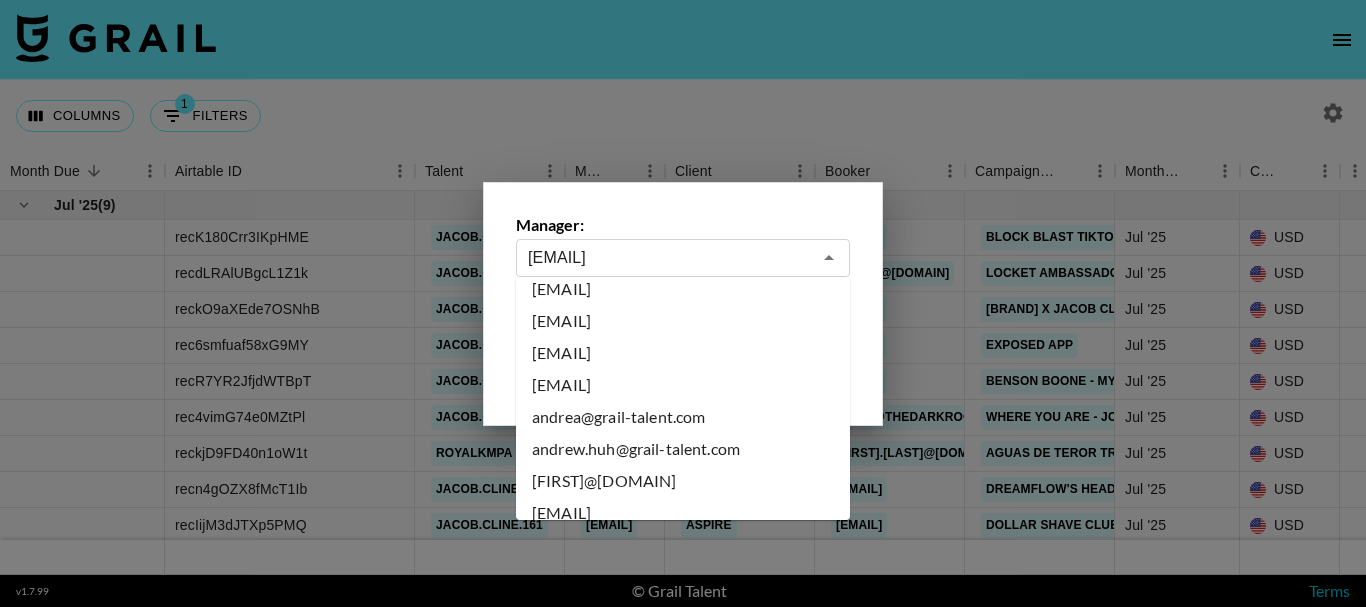 scroll, scrollTop: 605, scrollLeft: 0, axis: vertical 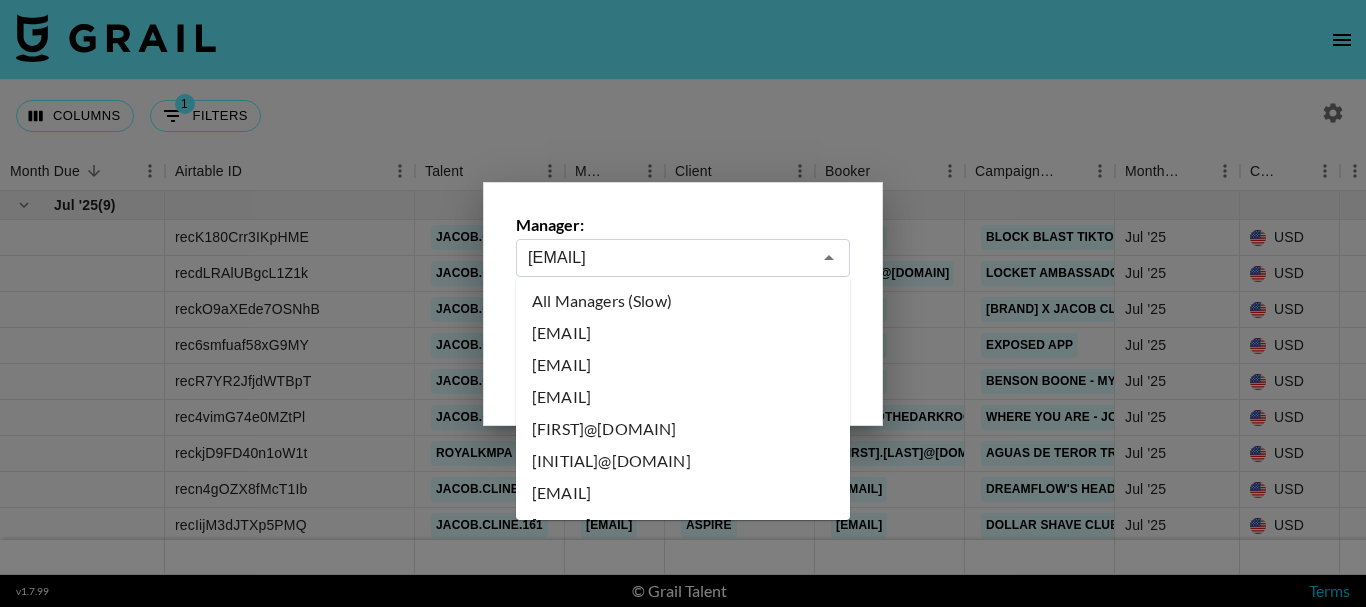 click on "All Managers (Slow)" at bounding box center (683, 301) 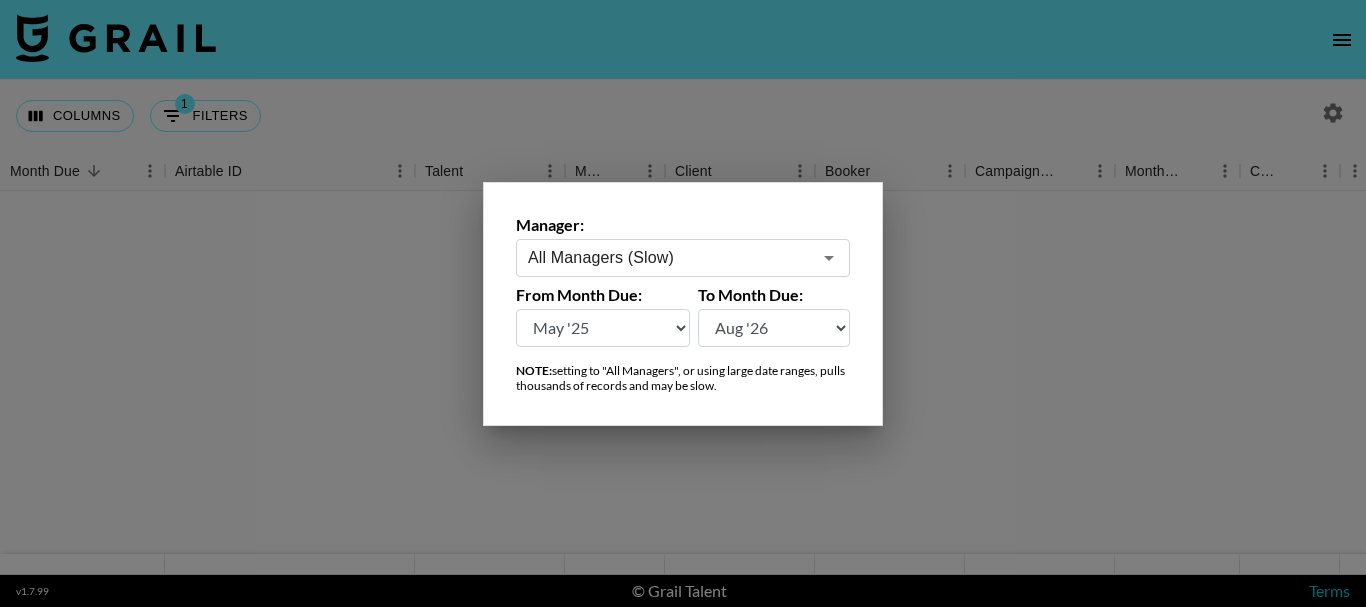 click on "Aug '26 Jul '26 Jun '26 May '26 Apr '26 Mar '26 Feb '26 Jan '26 Dec '25 Nov '25 Oct '25 Sep '25 Aug '25 Jul '25 Jun '25 May '25 Apr '25 Mar '25 Feb '25 Jan '25 Dec '24 Nov '24 Oct '24 Sep '24 Aug '24" at bounding box center [603, 328] 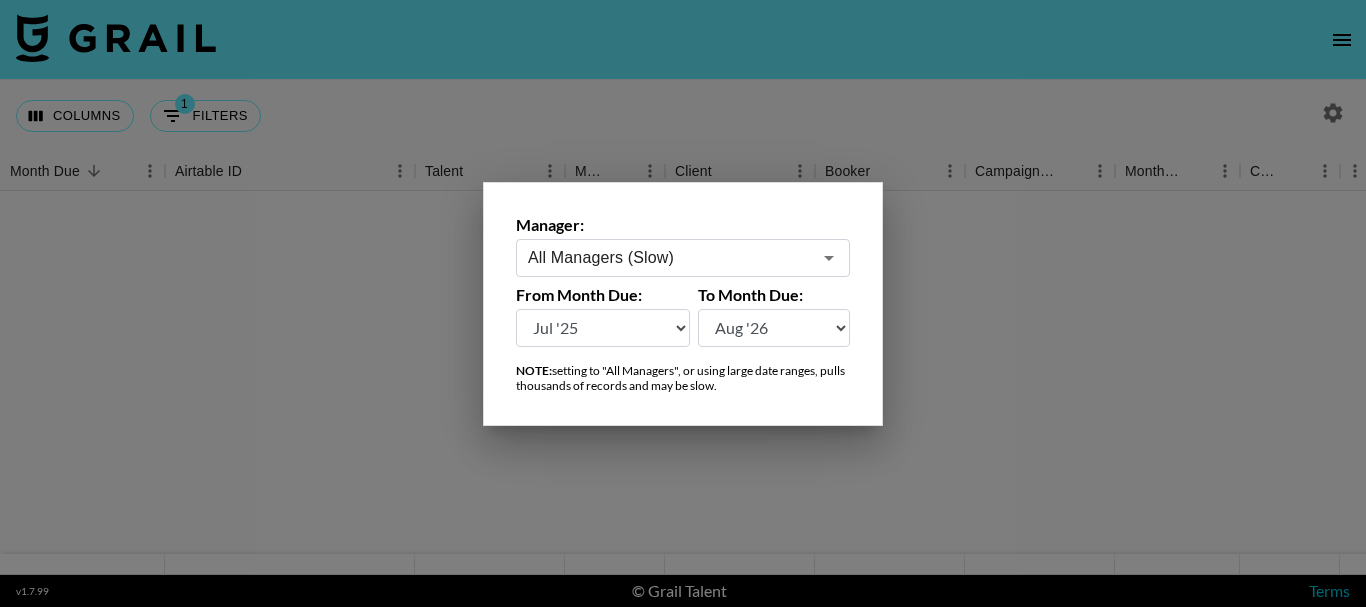 click on "Aug '26 Jul '26 Jun '26 May '26 Apr '26 Mar '26 Feb '26 Jan '26 Dec '25 Nov '25 Oct '25 Sep '25 Aug '25 Jul '25 Jun '25 May '25 Apr '25 Mar '25 Feb '25 Jan '25 Dec '24 Nov '24 Oct '24 Sep '24 Aug '24" at bounding box center (603, 328) 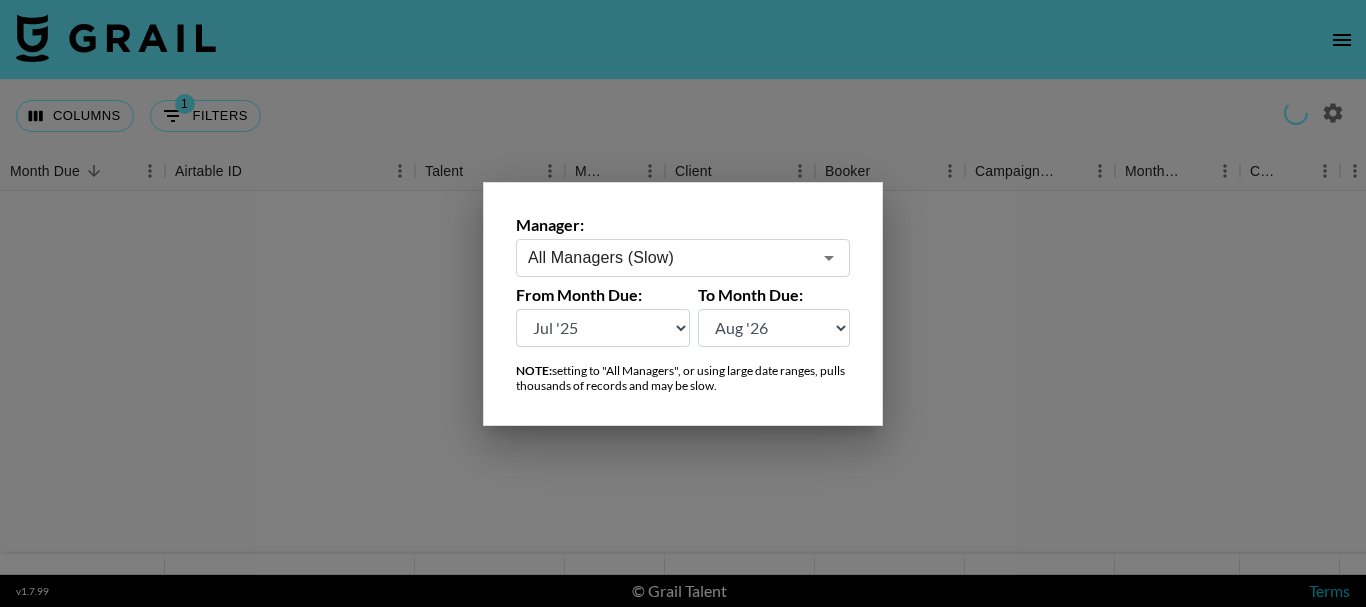 click on "Aug '26 Jul '26 Jun '26 May '26 Apr '26 Mar '26 Feb '26 Jan '26 Dec '25 Nov '25 Oct '25 Sep '25 Aug '25 Jul '25 Jun '25 May '25 Apr '25 Mar '25 Feb '25 Jan '25 Dec '24 Nov '24 Oct '24 Sep '24 Aug '24" at bounding box center (603, 328) 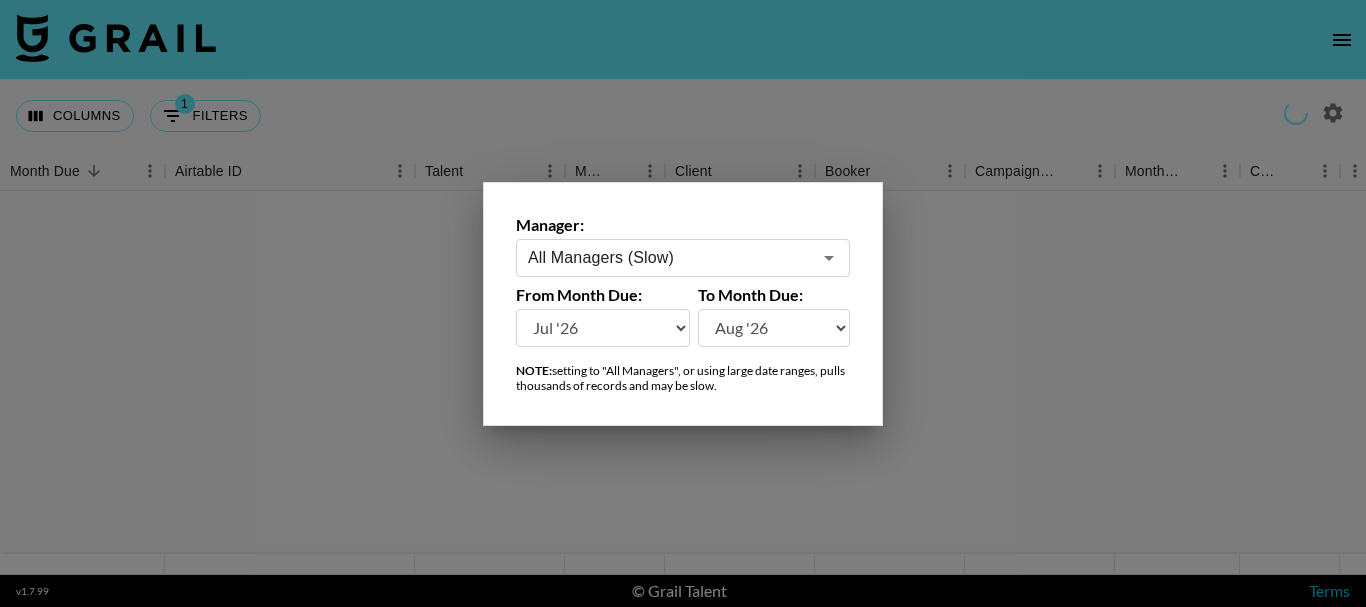 click on "Aug '26 Jul '26 Jun '26 May '26 Apr '26 Mar '26 Feb '26 Jan '26 Dec '25 Nov '25 Oct '25 Sep '25 Aug '25 Jul '25 Jun '25 May '25 Apr '25 Mar '25 Feb '25 Jan '25 Dec '24 Nov '24 Oct '24 Sep '24 Aug '24" at bounding box center (603, 328) 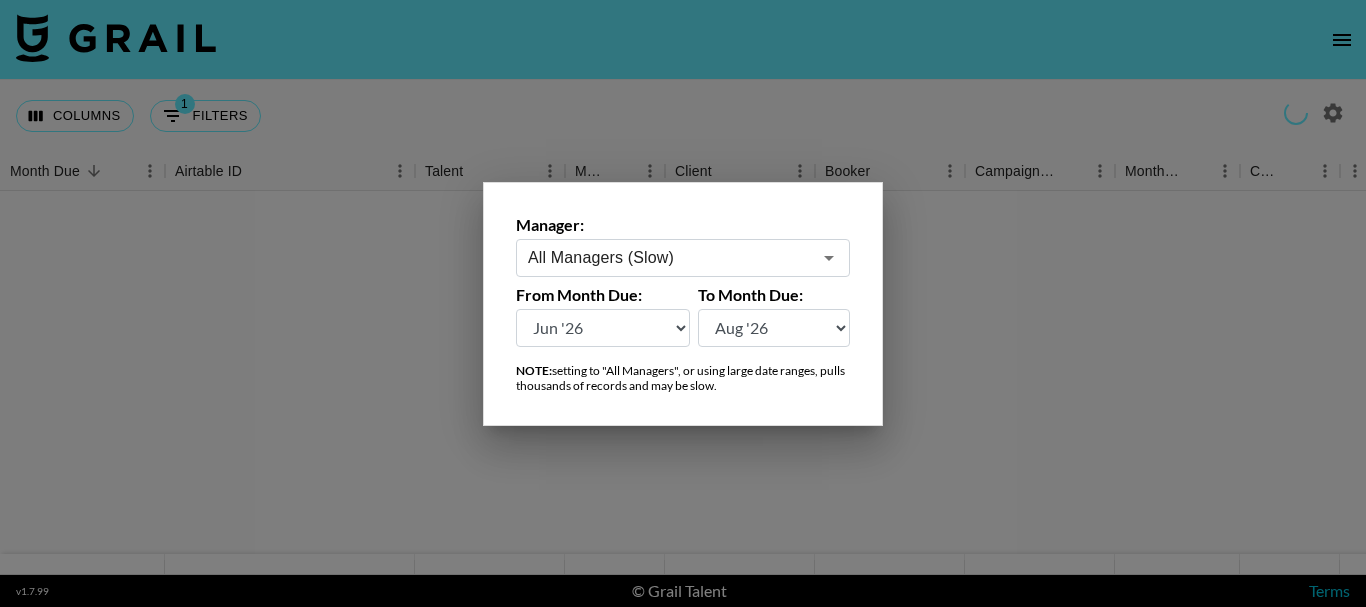 click on "Aug '26 Jul '26 Jun '26 May '26 Apr '26 Mar '26 Feb '26 Jan '26 Dec '25 Nov '25 Oct '25 Sep '25 Aug '25 Jul '25 Jun '25 May '25 Apr '25 Mar '25 Feb '25 Jan '25 Dec '24 Nov '24 Oct '24 Sep '24 Aug '24" at bounding box center (603, 328) 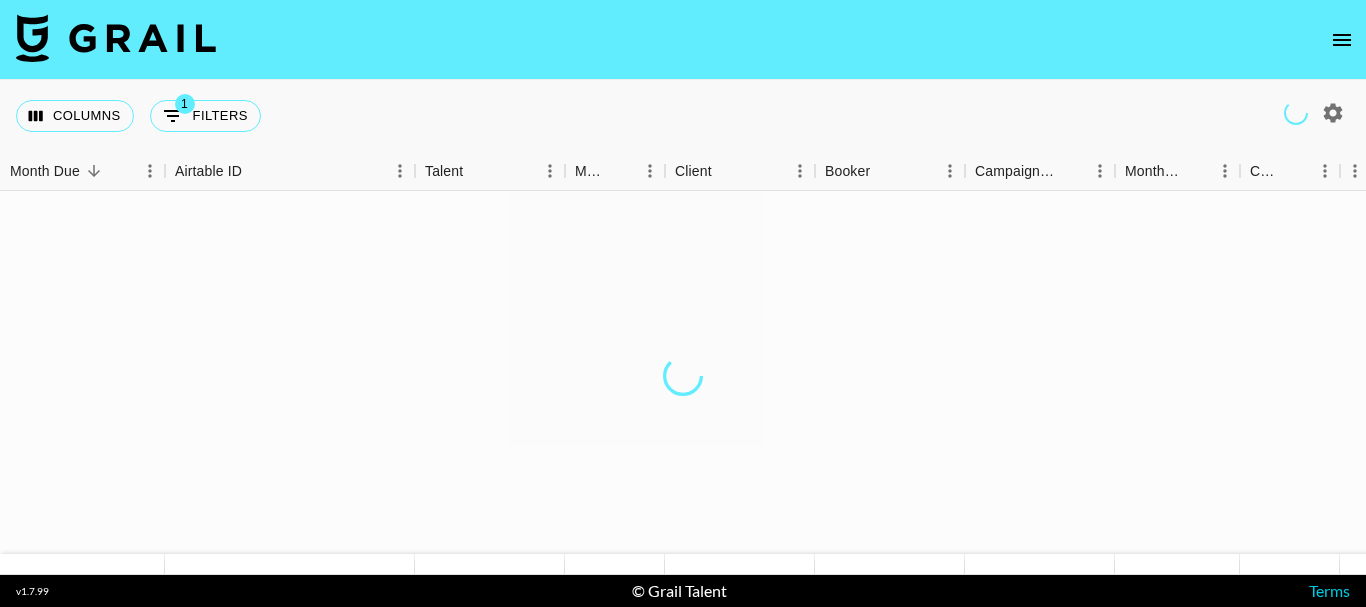 click at bounding box center (683, 375) 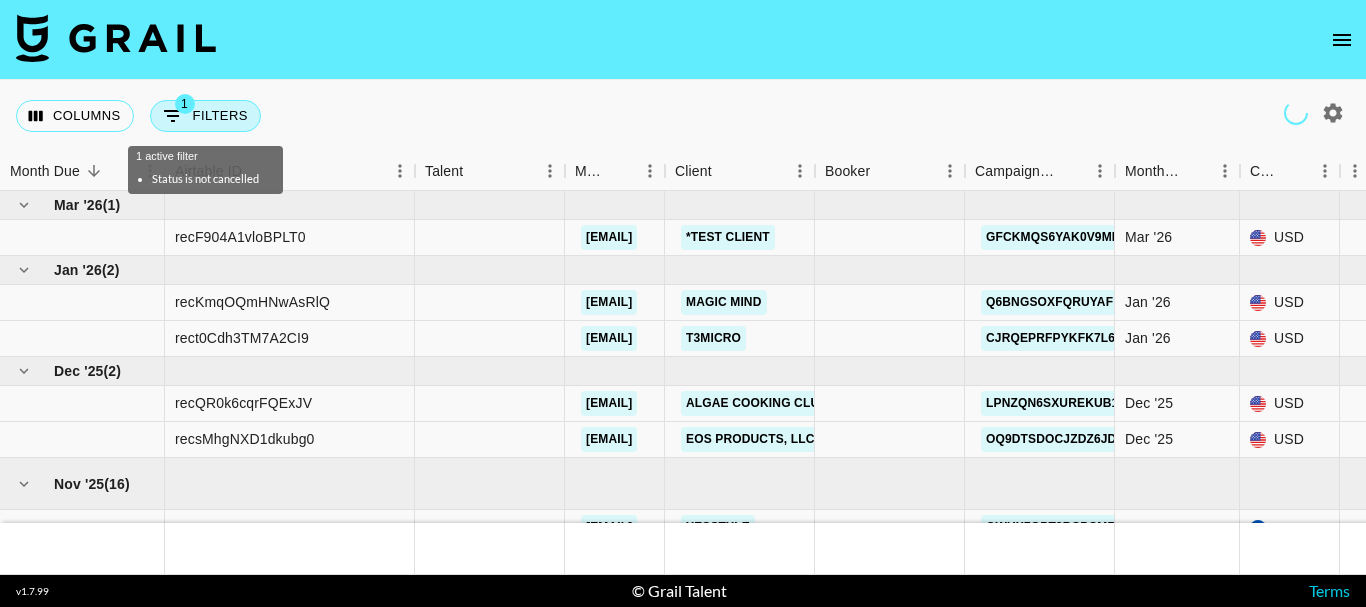 click on "1 Filters" at bounding box center (205, 116) 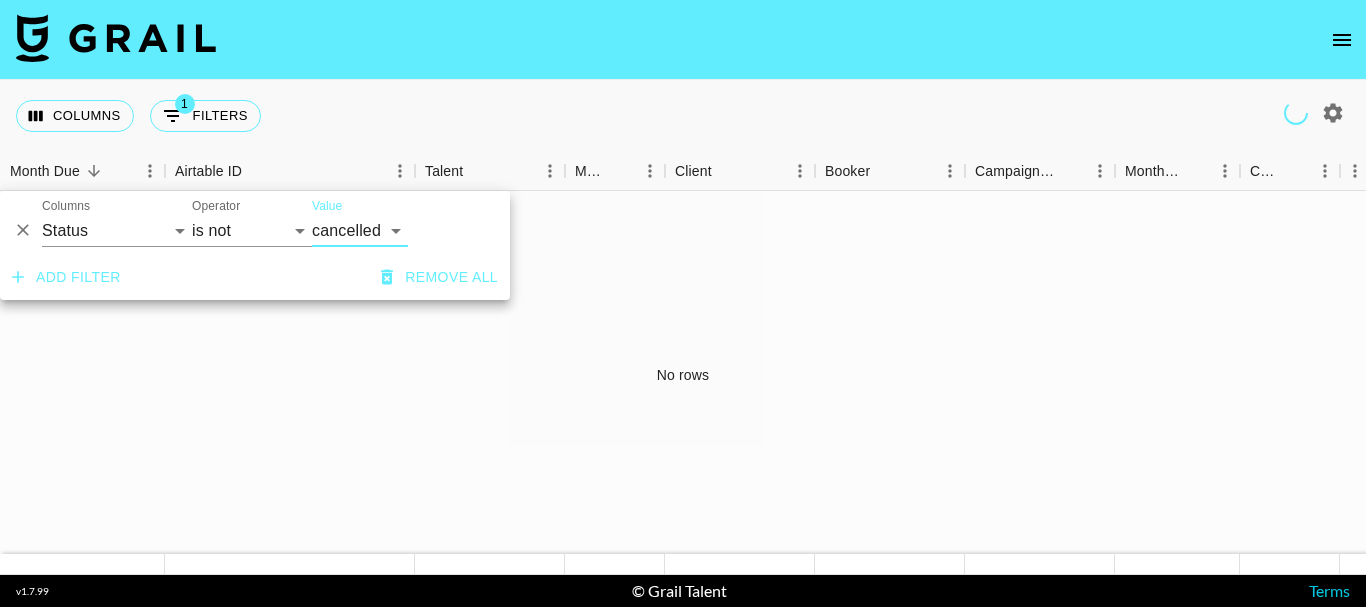 click on "confirmed declined draft posted approved cancelled badDebt" at bounding box center [360, 231] 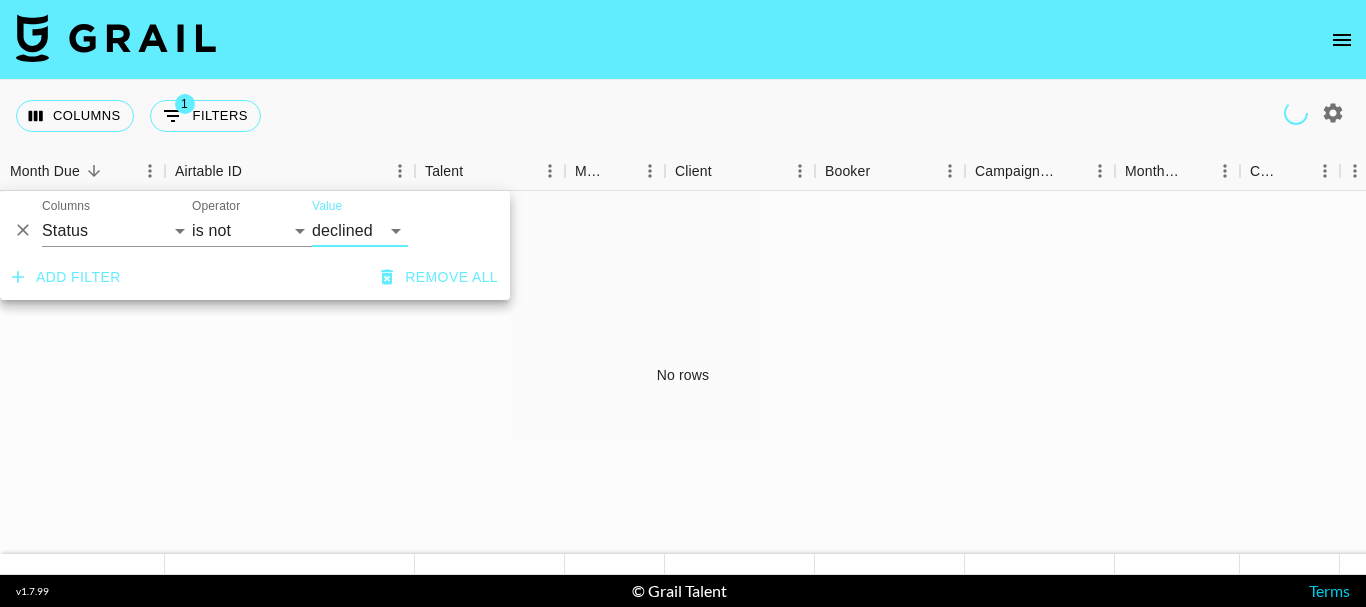 click on "confirmed declined draft posted approved cancelled badDebt" at bounding box center [360, 231] 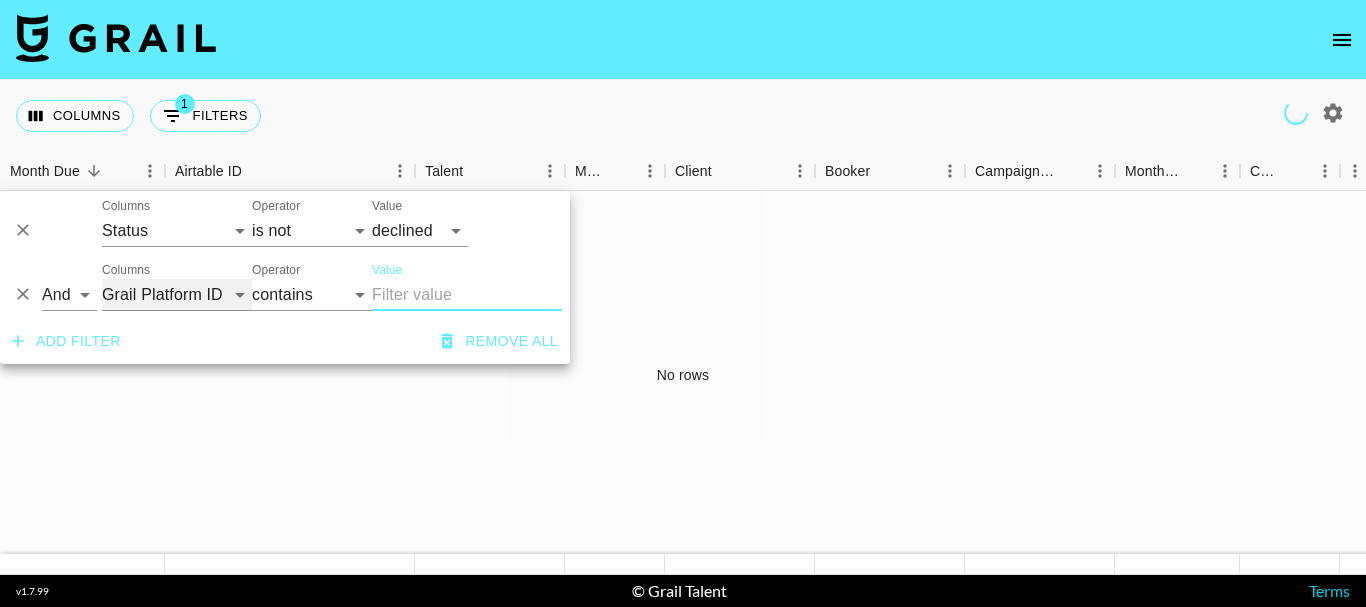 click on "Grail Platform ID Airtable ID Talent Manager Client Booker Campaign (Type) Date Created Created by Grail Team Month Due Currency Booking Price Creator Commmission Override External Commission Expenses: Remove Commission? Commission Status Video Link Boost Code Special Booking Type PO Number Invoice Notes Uniport Contact Email Contract File Payment Sent Payment Sent Date Invoice Link" at bounding box center (177, 295) 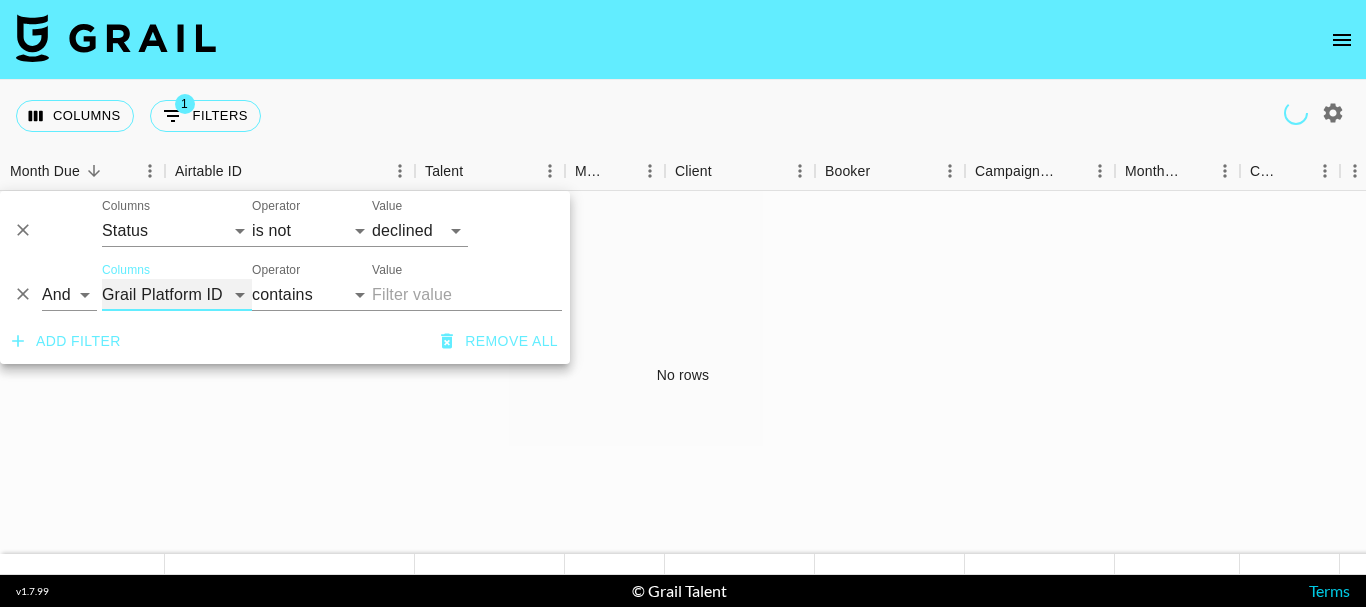 select on "bookerId" 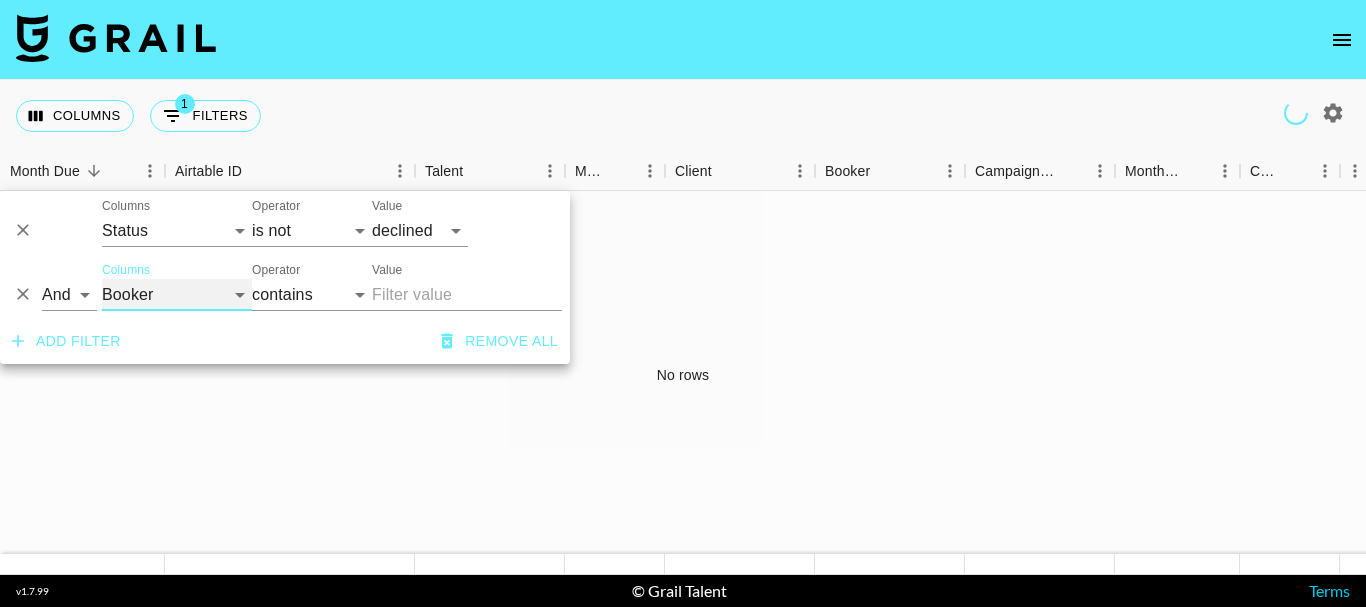 click on "Grail Platform ID Airtable ID Talent Manager Client Booker Campaign (Type) Date Created Created by Grail Team Month Due Currency Booking Price Creator Commmission Override External Commission Expenses: Remove Commission? Commission Status Video Link Boost Code Special Booking Type PO Number Invoice Notes Uniport Contact Email Contract File Payment Sent Payment Sent Date Invoice Link" at bounding box center (177, 295) 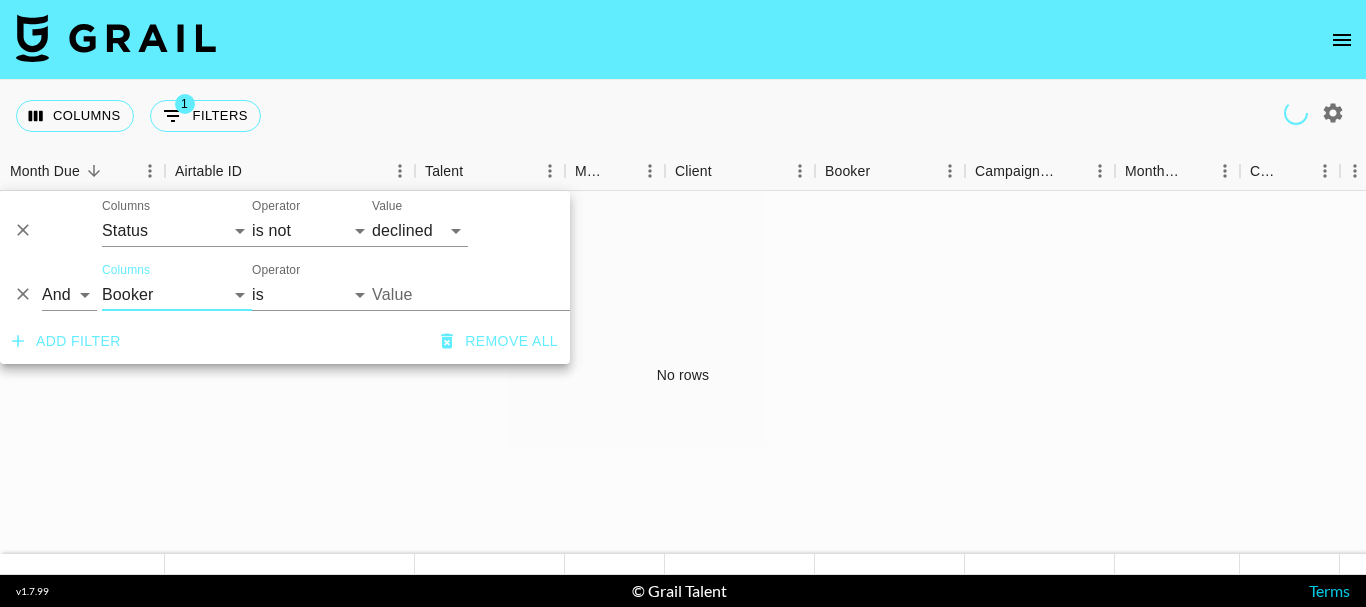 click on "Value" at bounding box center [507, 294] 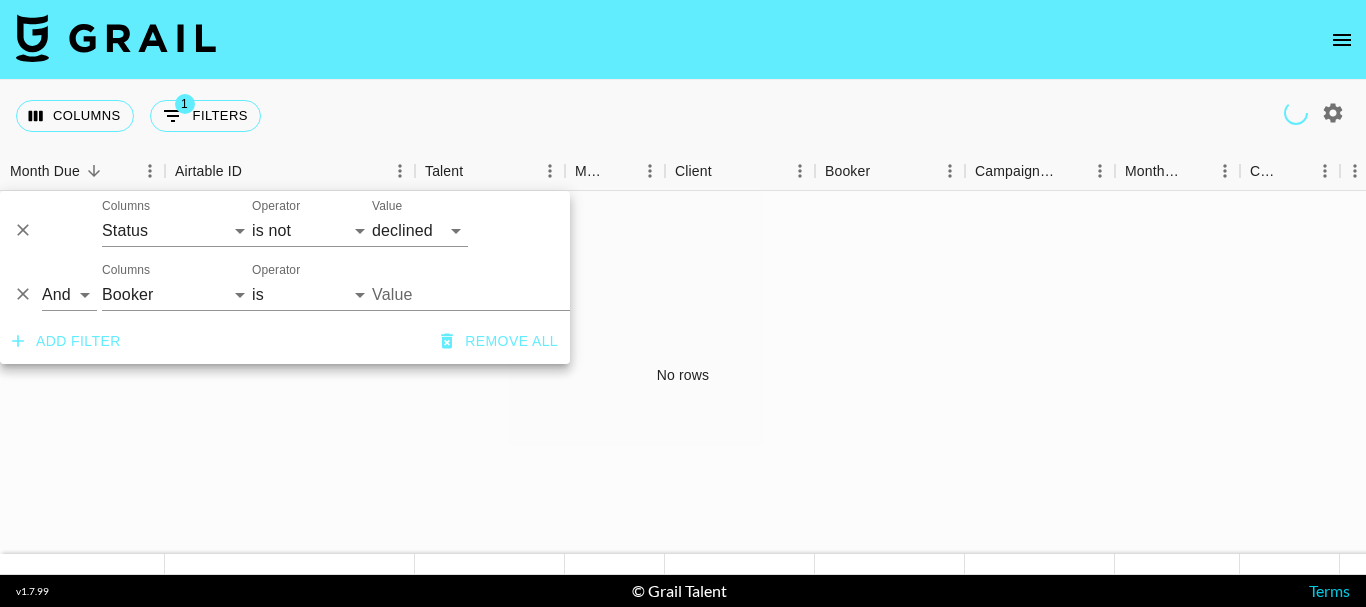 click on "Value" at bounding box center [507, 294] 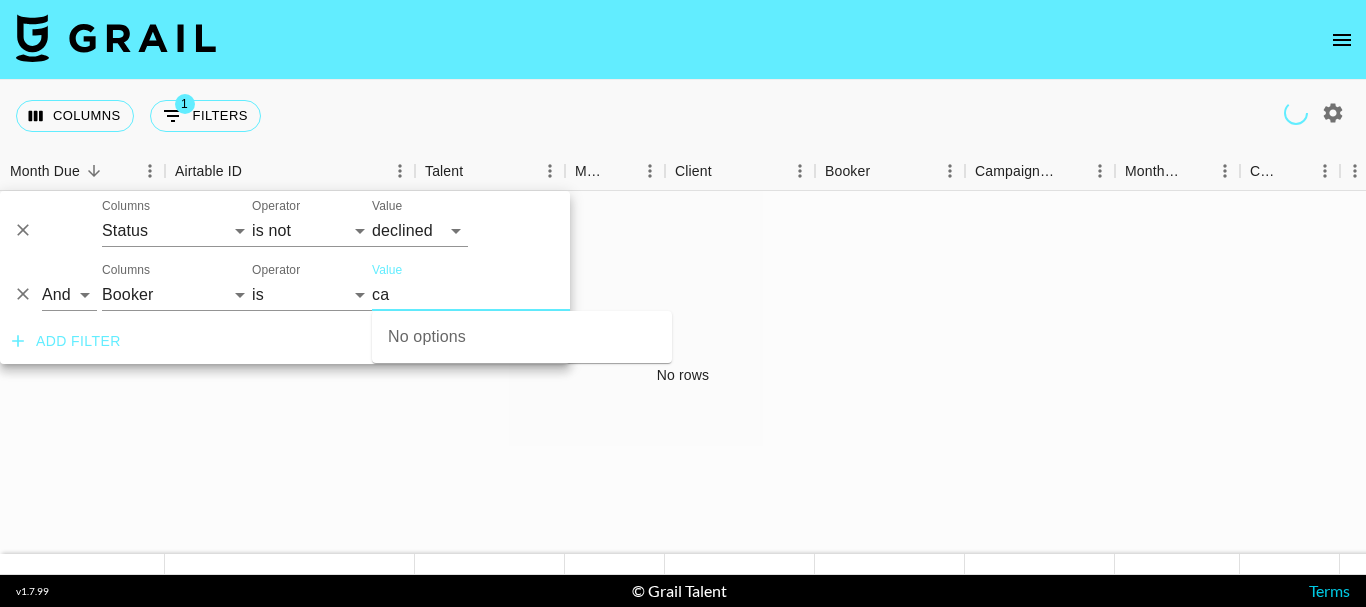 type on "c" 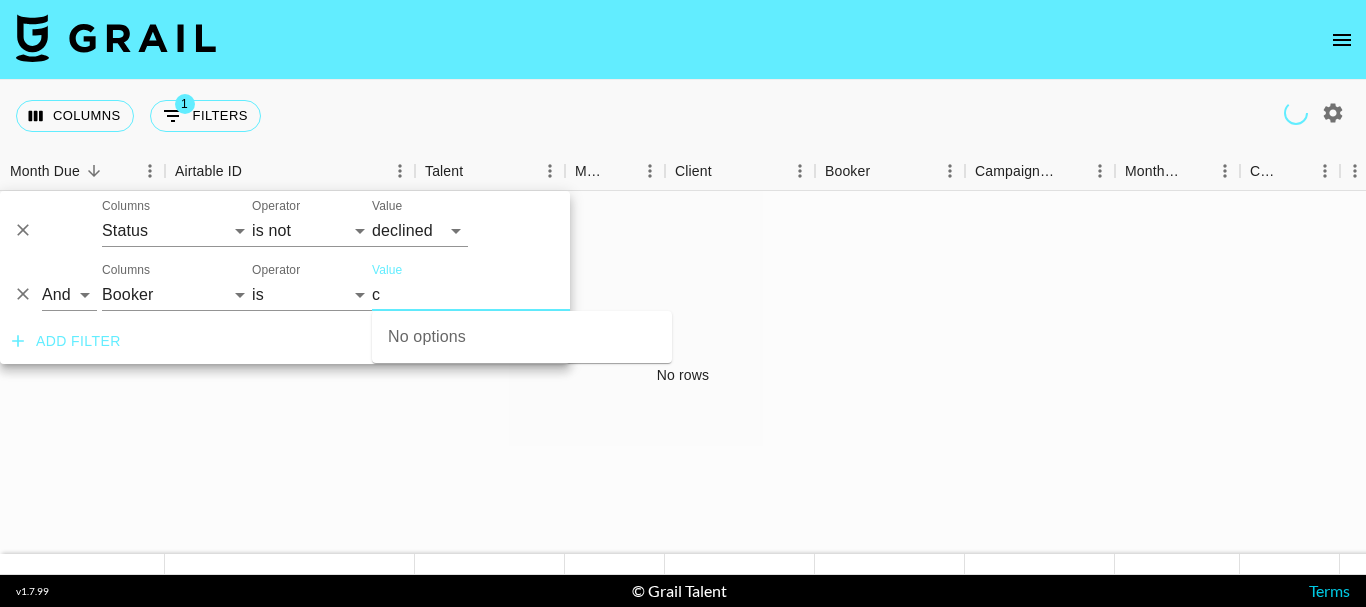type 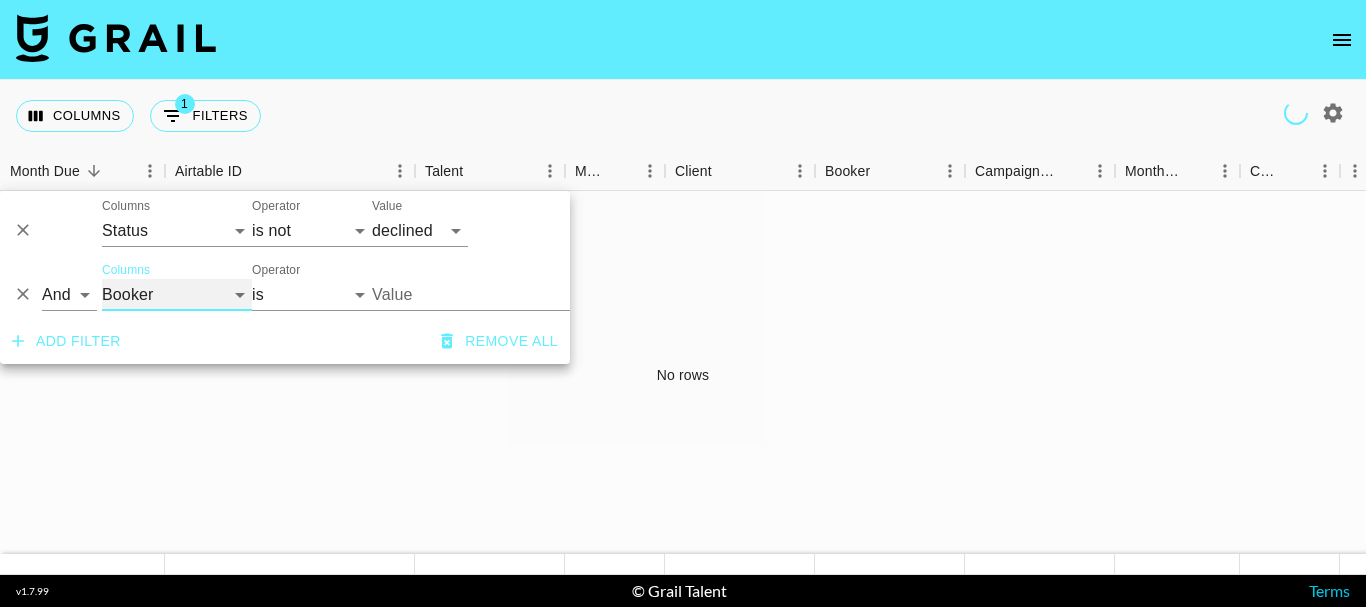 click on "Grail Platform ID Airtable ID Talent Manager Client Booker Campaign (Type) Date Created Created by Grail Team Month Due Currency Booking Price Creator Commmission Override External Commission Expenses: Remove Commission? Commission Status Video Link Boost Code Special Booking Type PO Number Invoice Notes Uniport Contact Email Contract File Payment Sent Payment Sent Date Invoice Link" at bounding box center (177, 295) 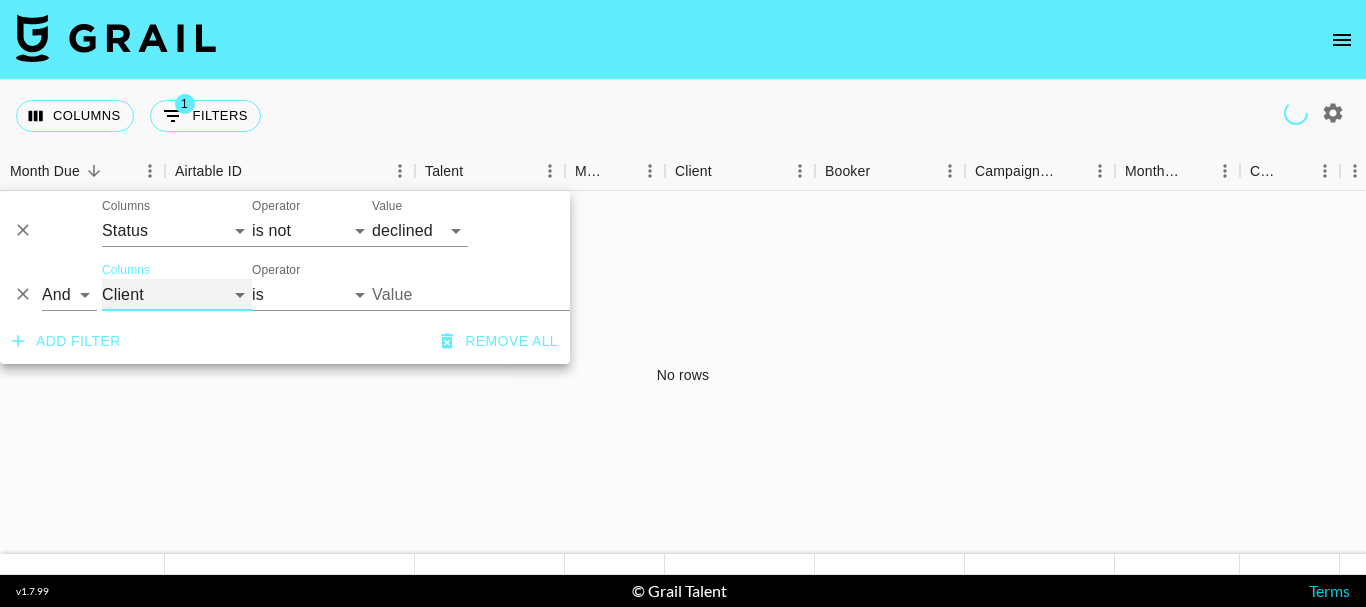 click on "Grail Platform ID Airtable ID Talent Manager Client Booker Campaign (Type) Date Created Created by Grail Team Month Due Currency Booking Price Creator Commmission Override External Commission Expenses: Remove Commission? Commission Status Video Link Boost Code Special Booking Type PO Number Invoice Notes Uniport Contact Email Contract File Payment Sent Payment Sent Date Invoice Link" at bounding box center (177, 295) 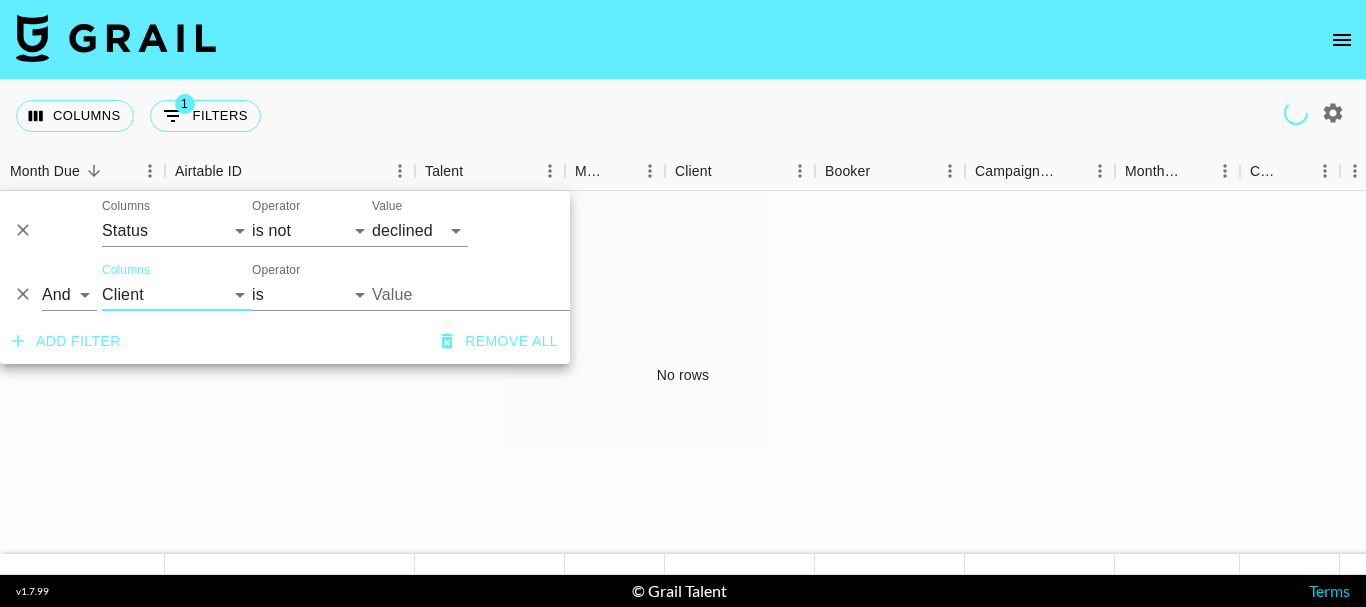click on "Value" at bounding box center [507, 294] 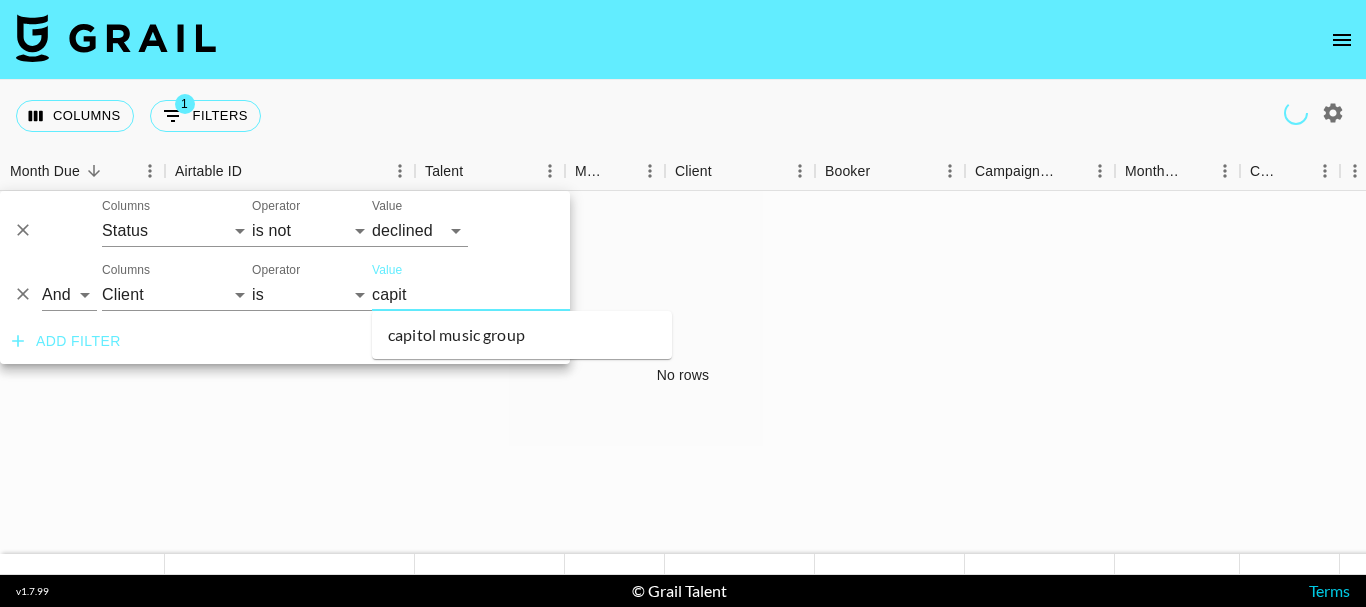 type on "capito" 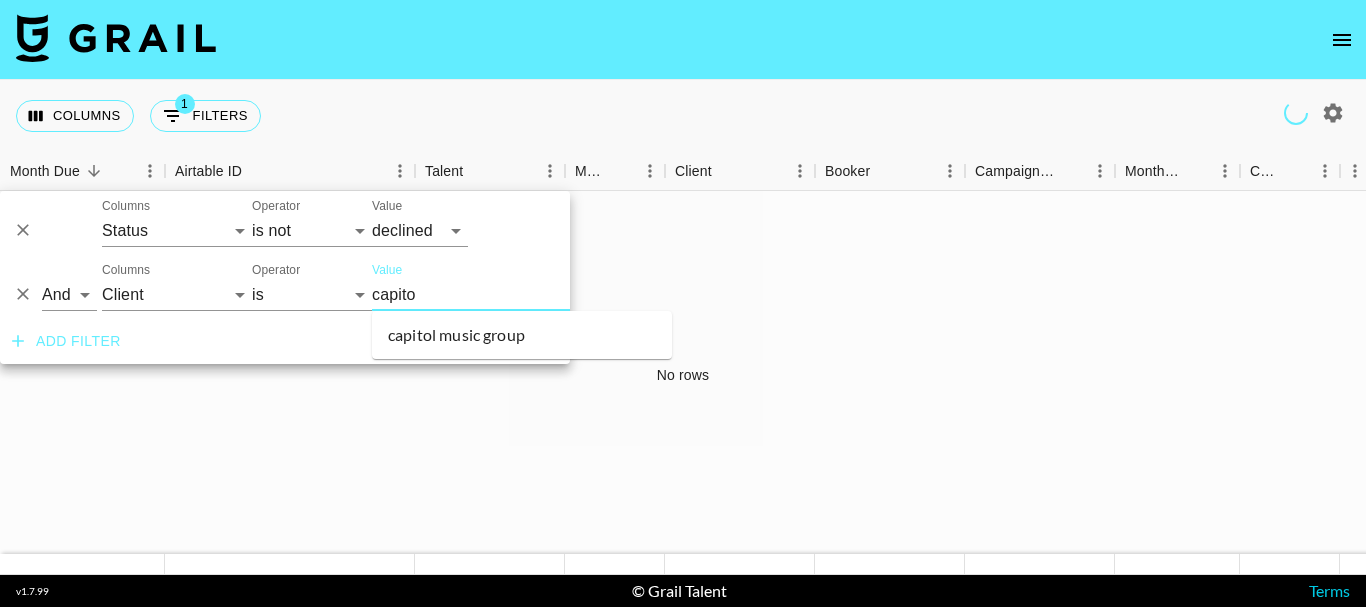click on "capitol music group" at bounding box center [522, 335] 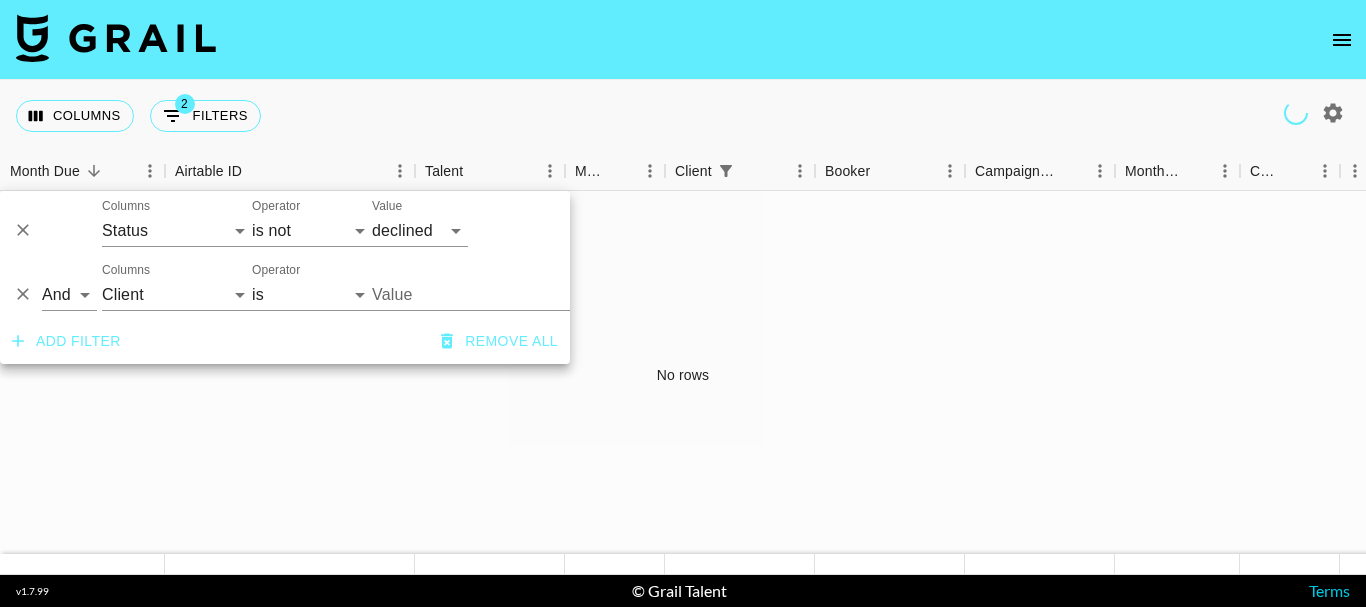 type on "Capitol Music Group" 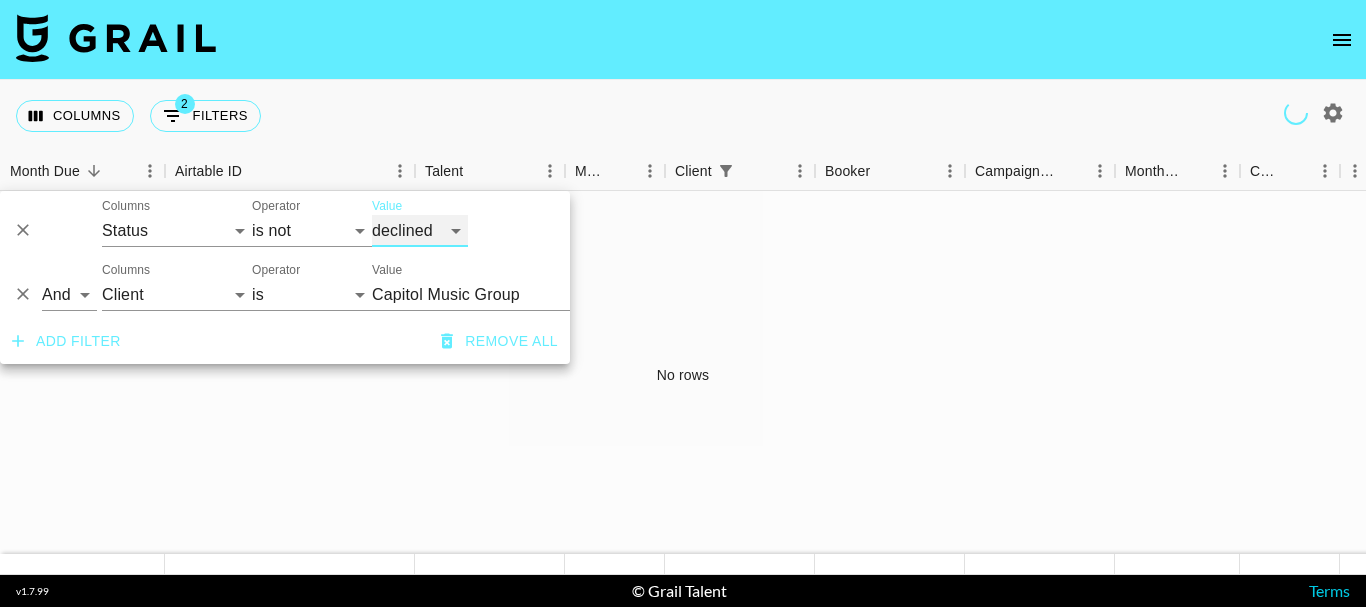 click on "confirmed declined draft posted approved cancelled badDebt" at bounding box center [420, 231] 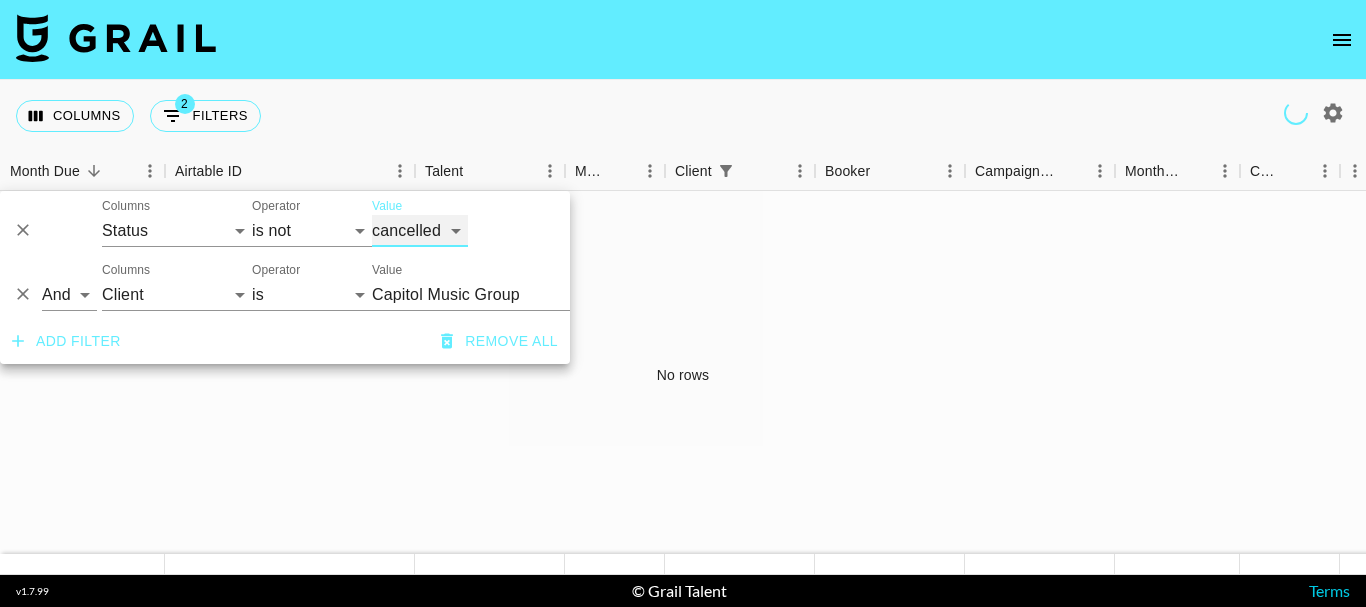 click on "confirmed declined draft posted approved cancelled badDebt" at bounding box center [420, 231] 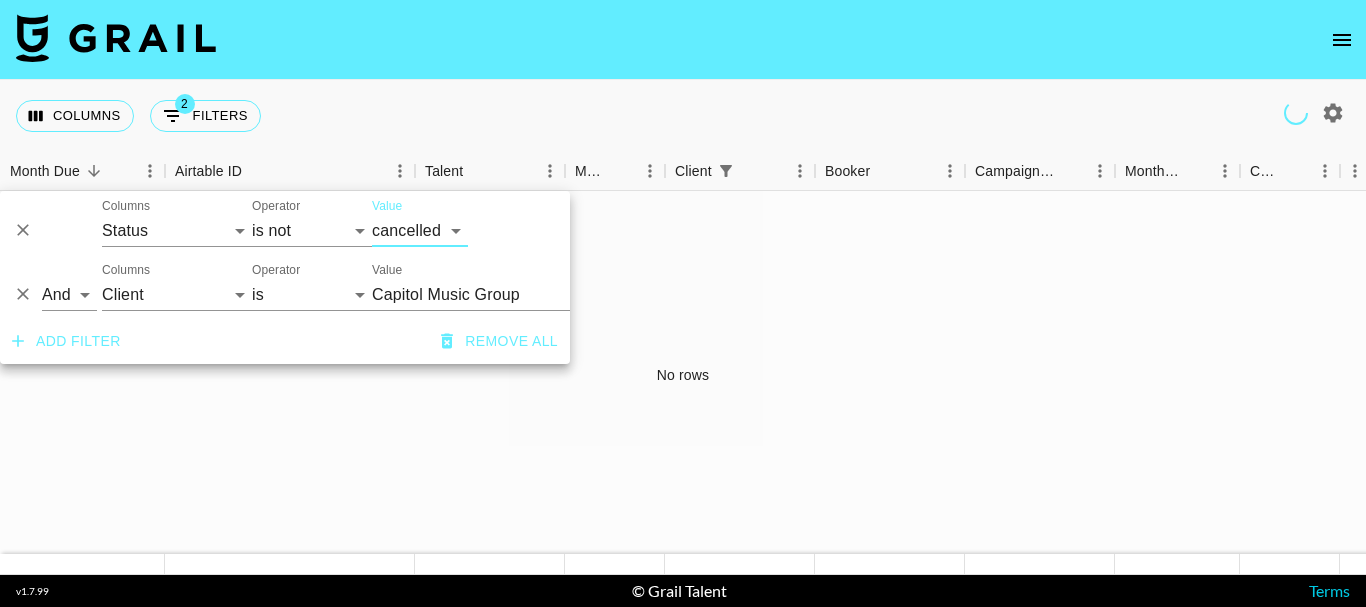 click on "No rows" at bounding box center (683, 375) 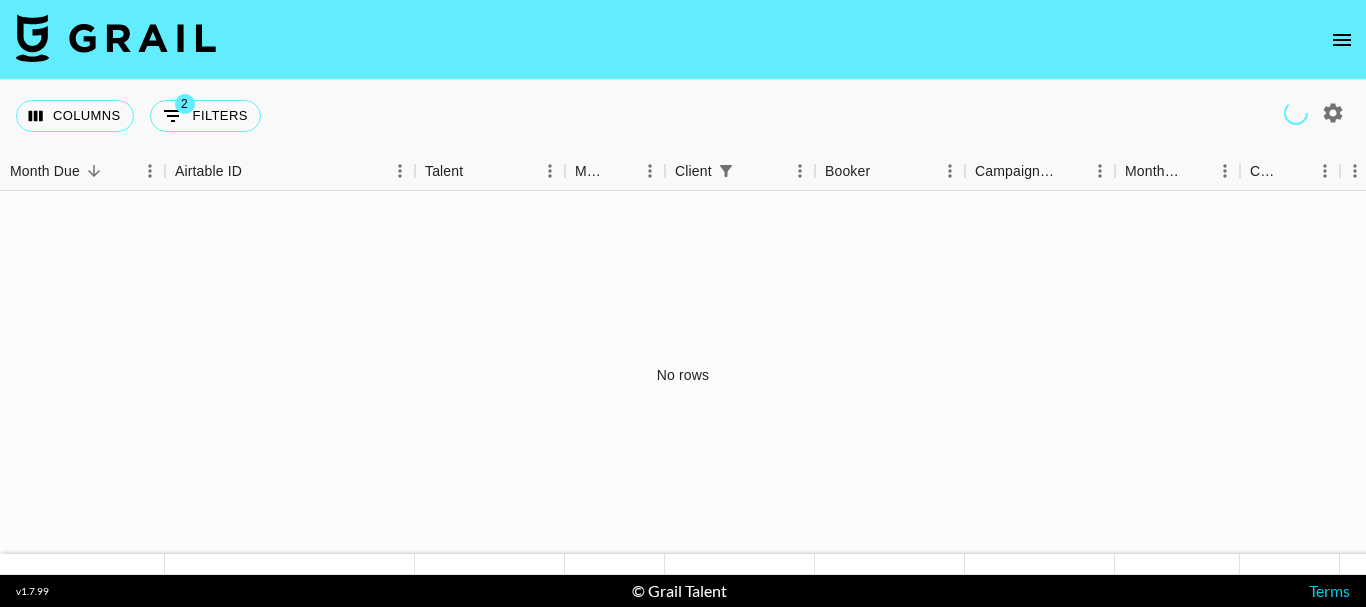 click 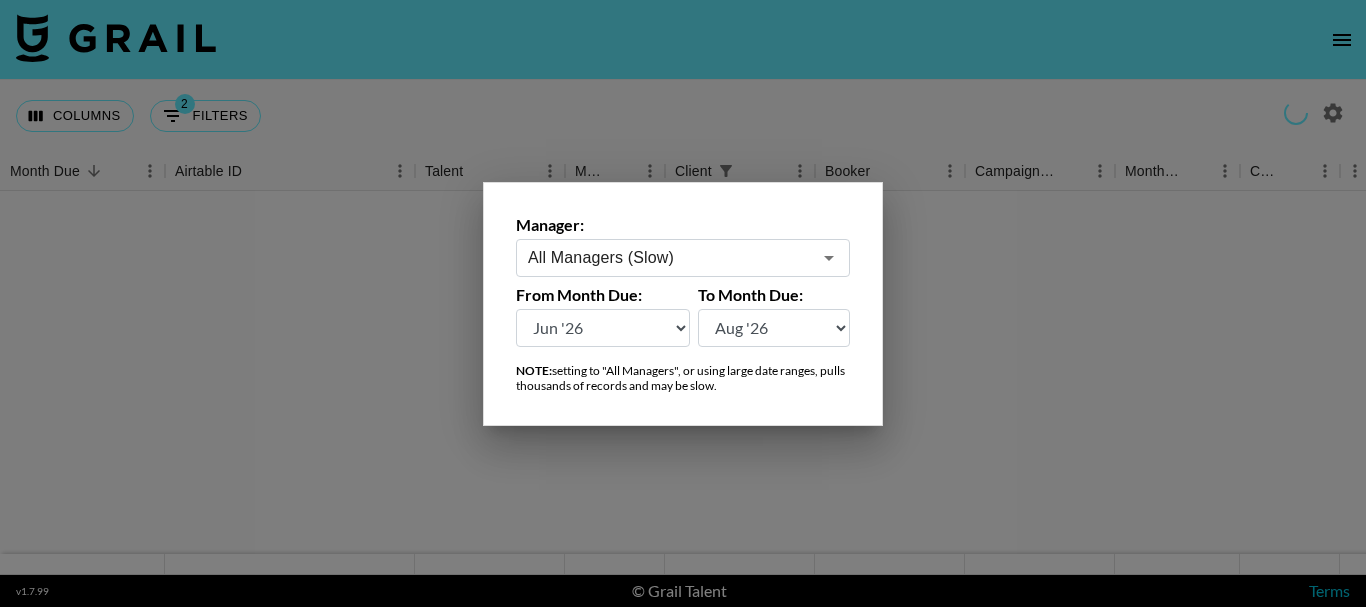 click on "Aug '26 Jul '26 Jun '26 May '26 Apr '26 Mar '26 Feb '26 Jan '26 Dec '25 Nov '25 Oct '25 Sep '25 Aug '25 Jul '25 Jun '25 May '25 Apr '25 Mar '25 Feb '25 Jan '25 Dec '24 Nov '24 Oct '24 Sep '24 Aug '24" at bounding box center (603, 328) 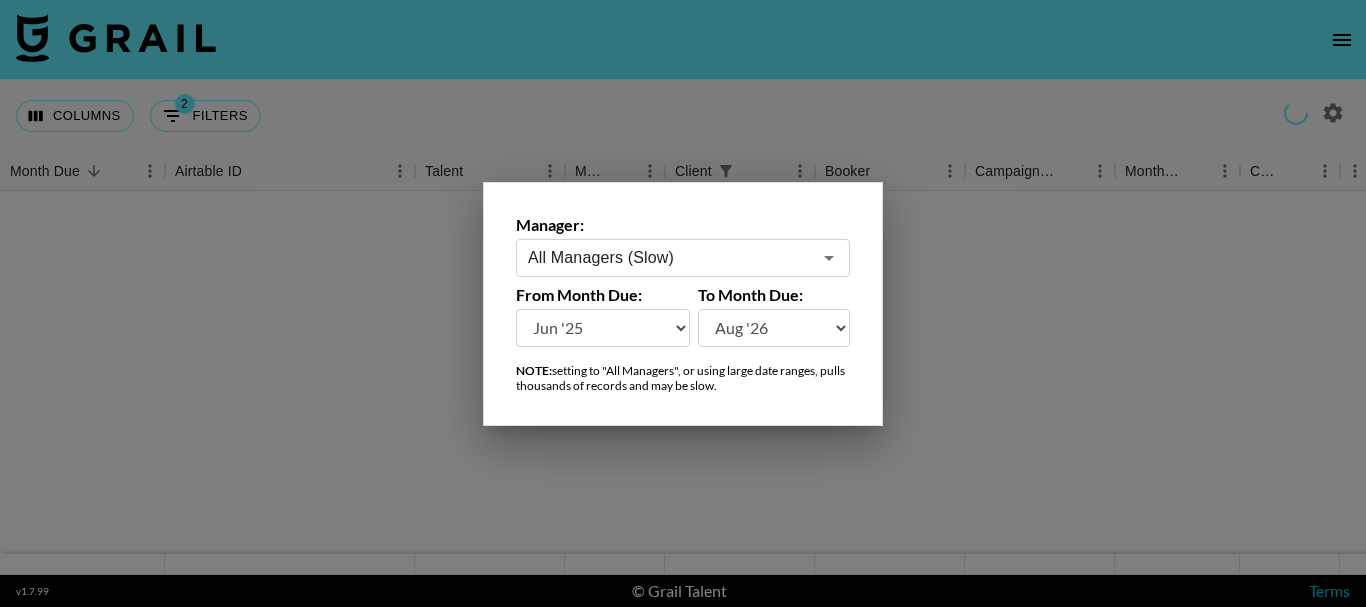 click on "Aug '26 Jul '26 Jun '26 May '26 Apr '26 Mar '26 Feb '26 Jan '26 Dec '25 Nov '25 Oct '25 Sep '25 Aug '25 Jul '25 Jun '25 May '25 Apr '25 Mar '25 Feb '25 Jan '25 Dec '24 Nov '24 Oct '24 Sep '24 Aug '24" at bounding box center [603, 328] 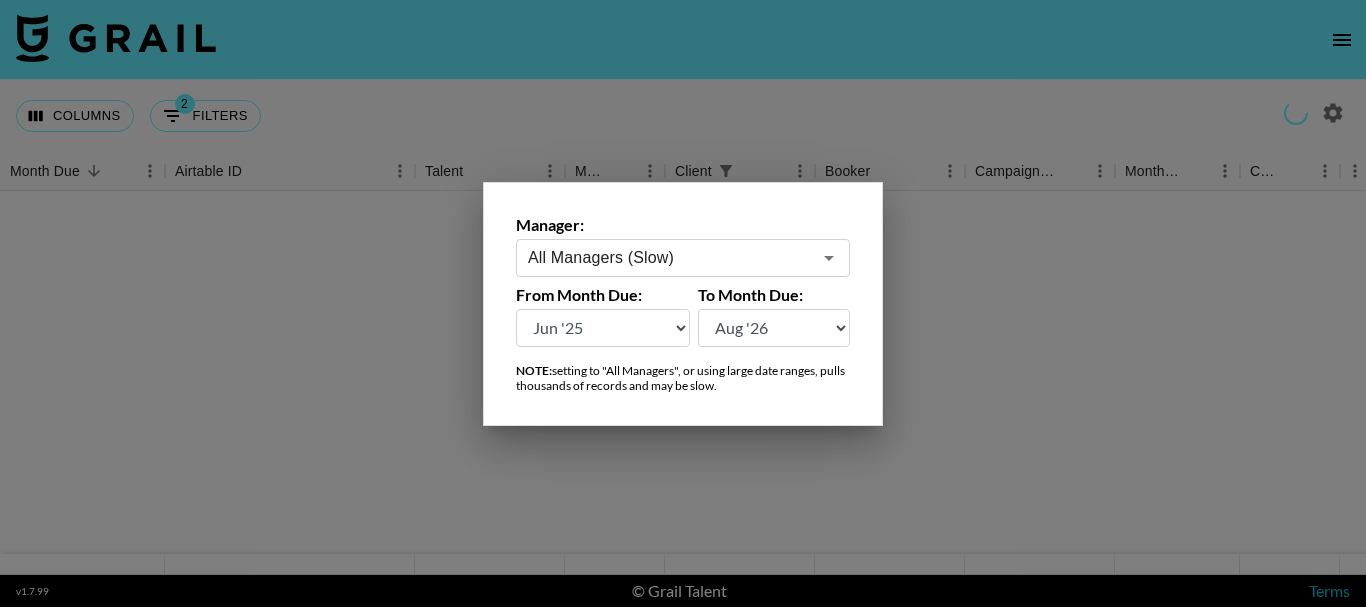 click on "Aug '26 Jul '26 Jun '26 May '26 Apr '26 Mar '26 Feb '26 Jan '26 Dec '25 Nov '25 Oct '25 Sep '25 Aug '25 Jul '25 Jun '25 May '25 Apr '25 Mar '25 Feb '25 Jan '25 Dec '24 Nov '24 Oct '24 Sep '24 Aug '24" at bounding box center (774, 328) 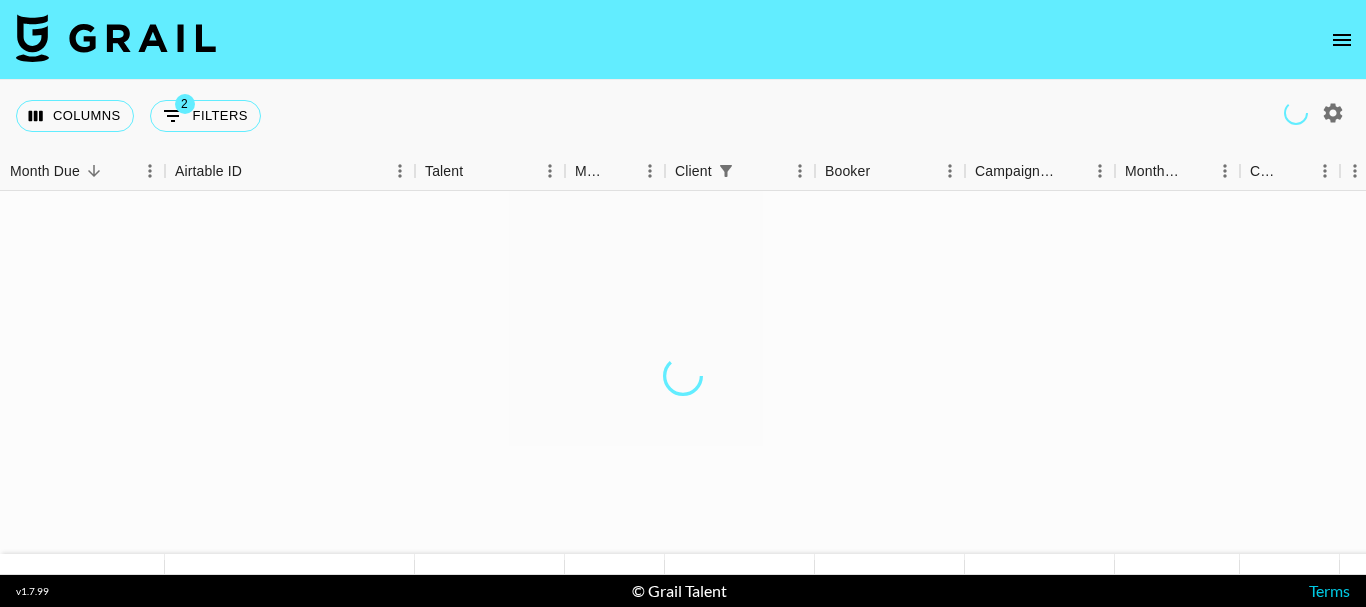 click on "2" at bounding box center (185, 104) 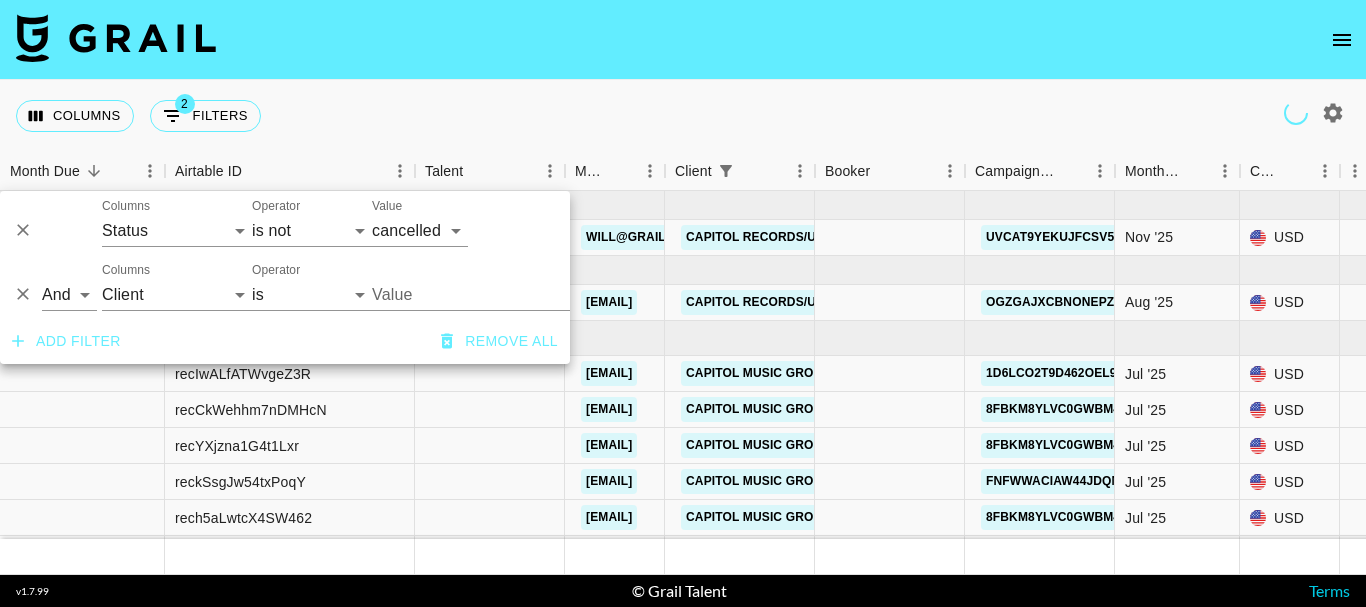 click on "Columns 2 Filters + Booking" at bounding box center (683, 116) 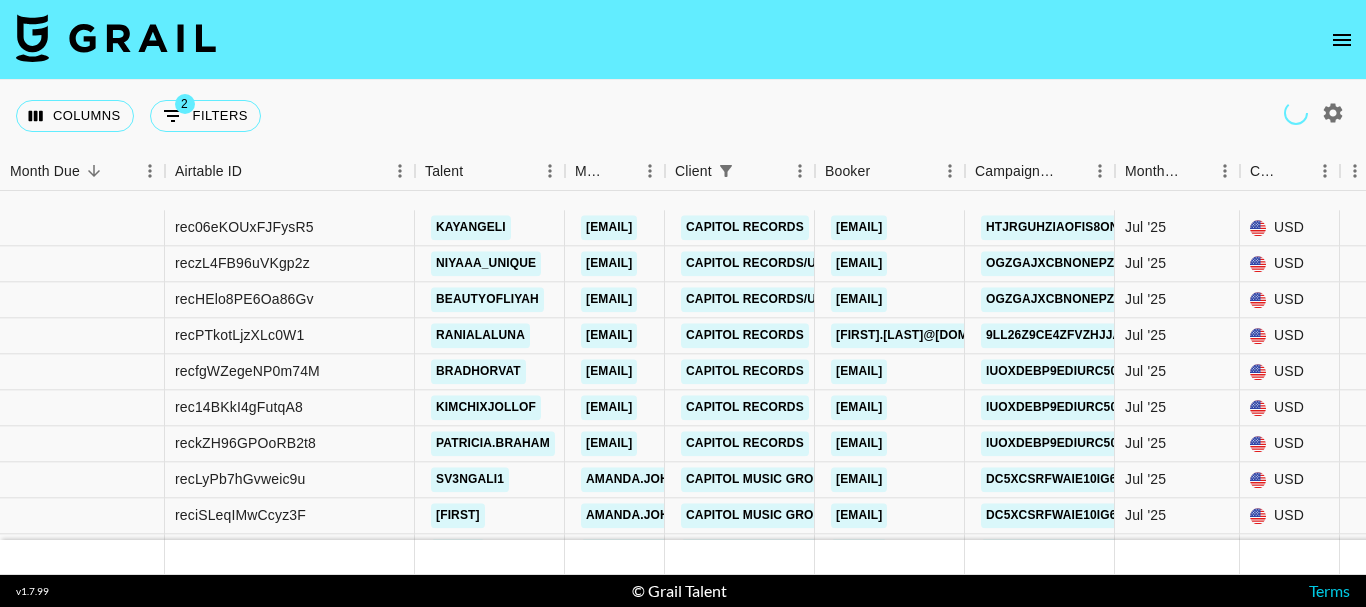 scroll, scrollTop: 400, scrollLeft: 0, axis: vertical 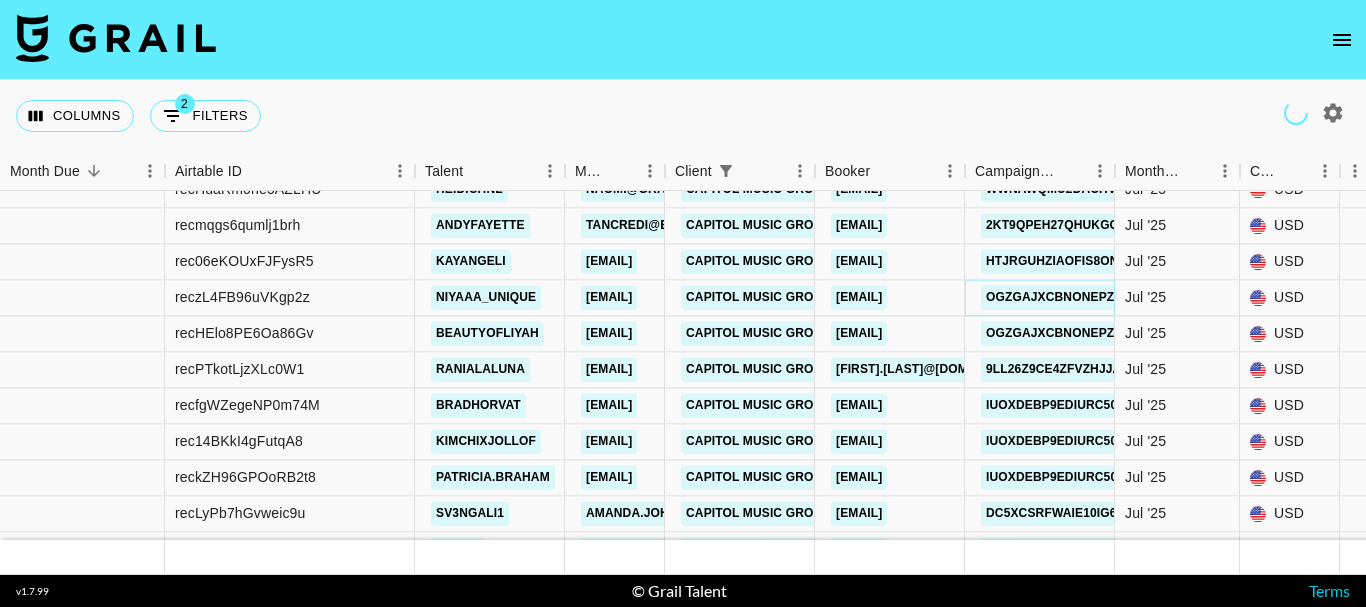 click on "OGZGaJxCBNOnePZvXWHz" at bounding box center [1072, 297] 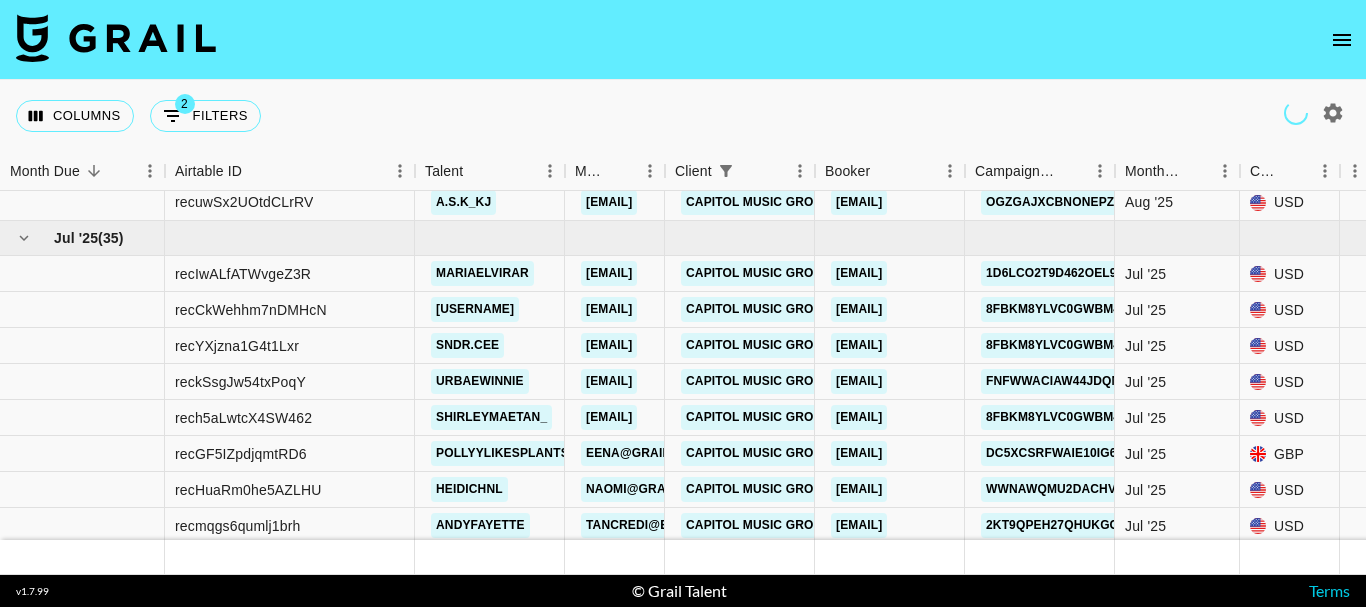 scroll, scrollTop: 0, scrollLeft: 0, axis: both 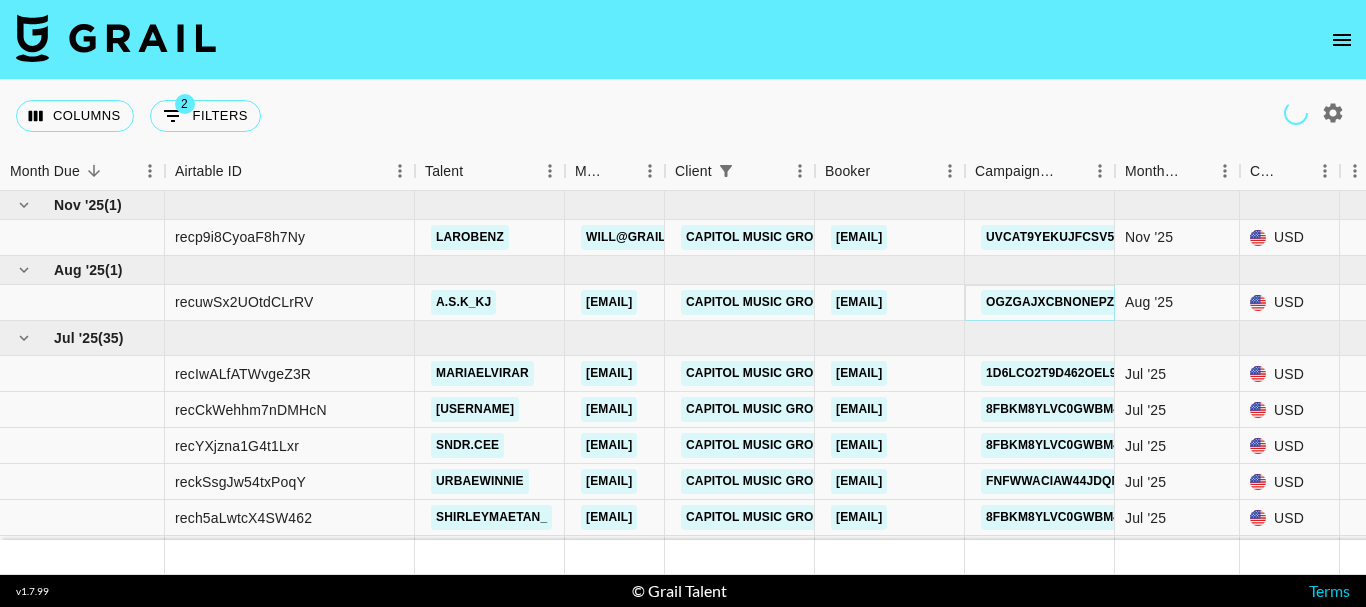 click on "OGZGaJxCBNOnePZvXWHz" at bounding box center [1072, 302] 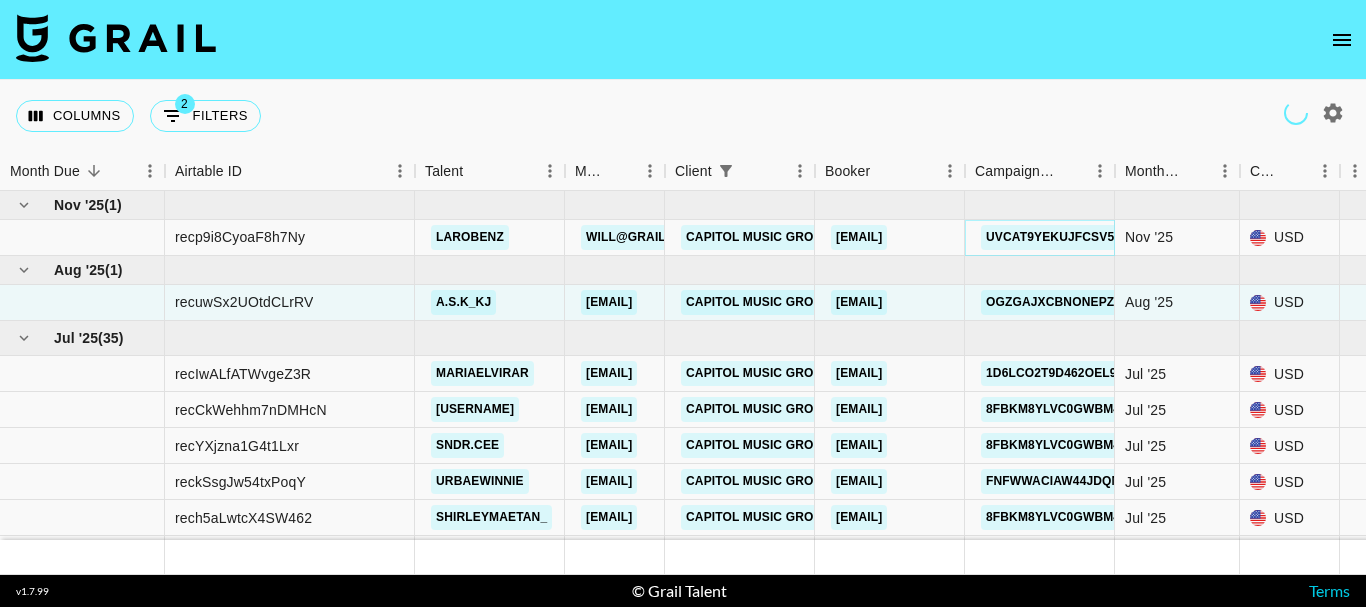 click on "UVcAT9YekUJfCSV5GVVx" at bounding box center [1067, 237] 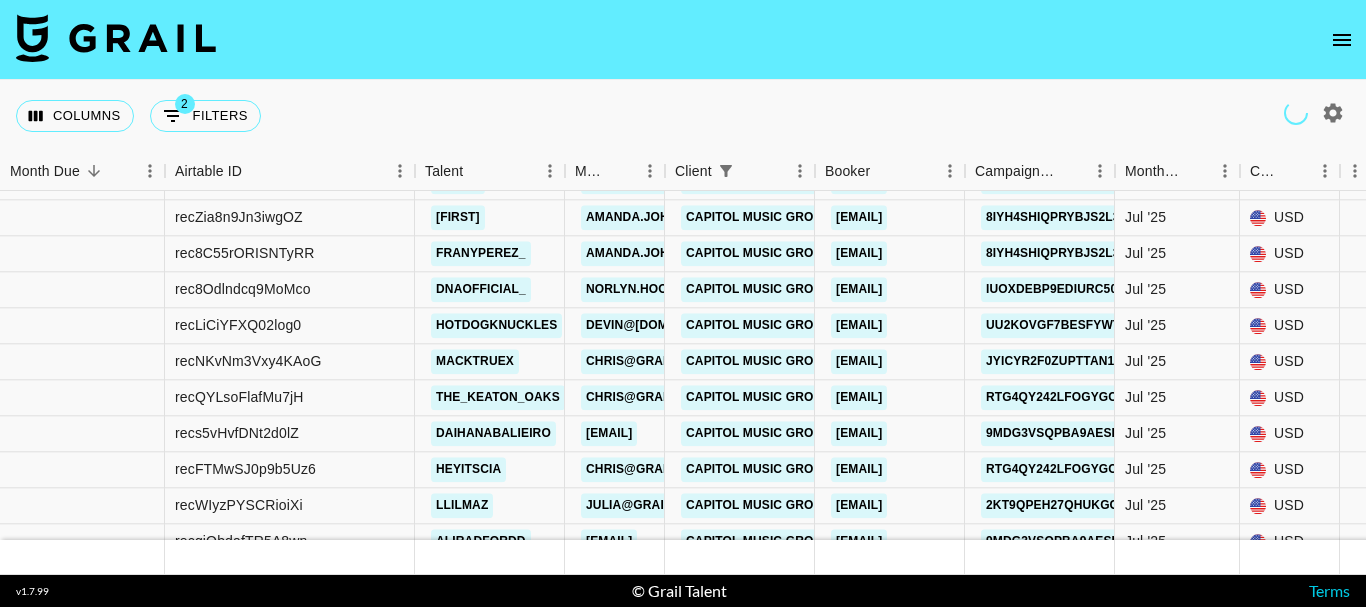 scroll, scrollTop: 800, scrollLeft: 0, axis: vertical 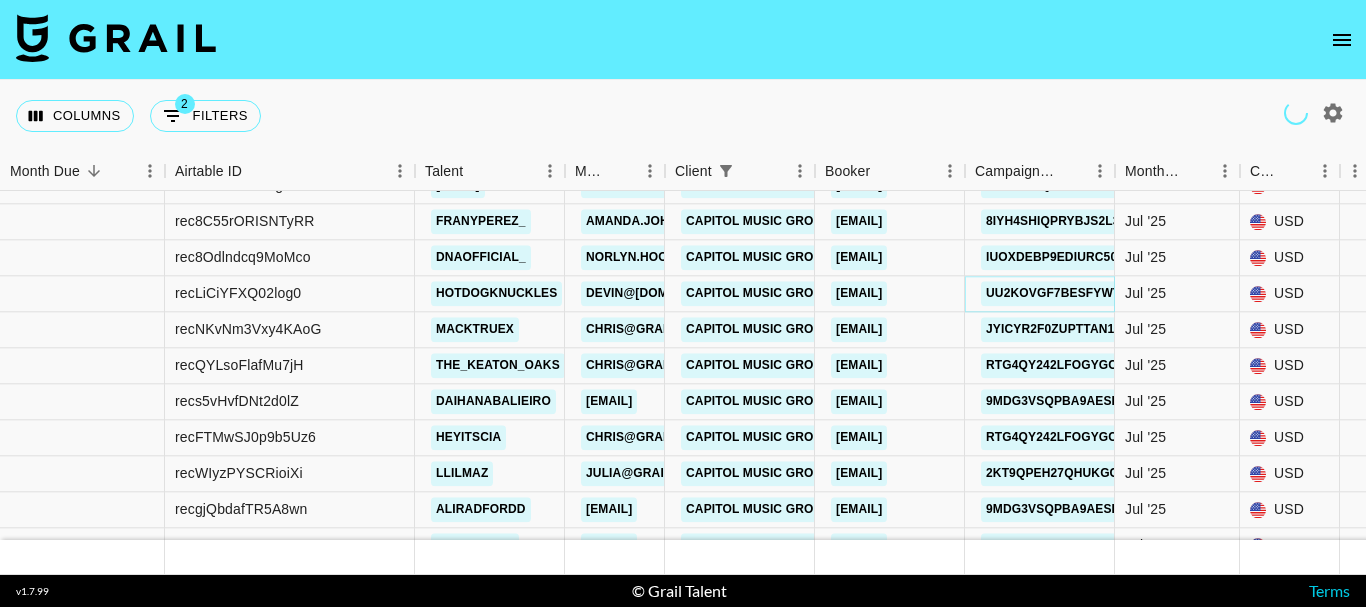click on "uu2KOVGf7beSFywTtB5I" at bounding box center (1066, 293) 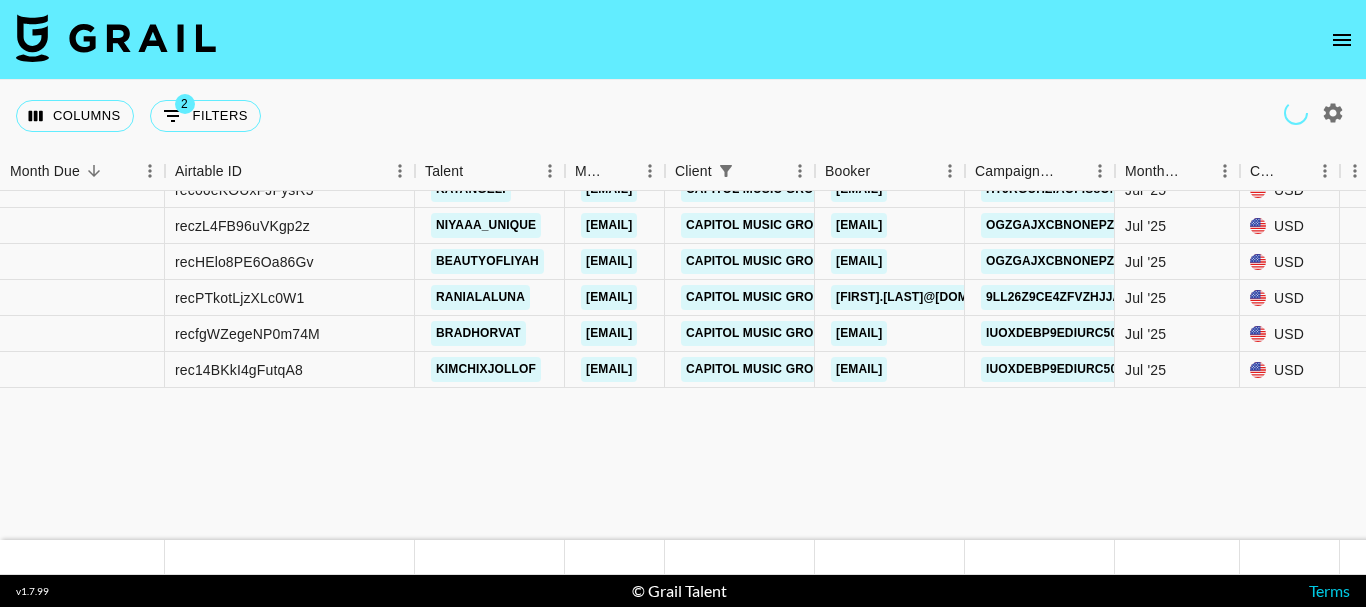 scroll, scrollTop: 0, scrollLeft: 0, axis: both 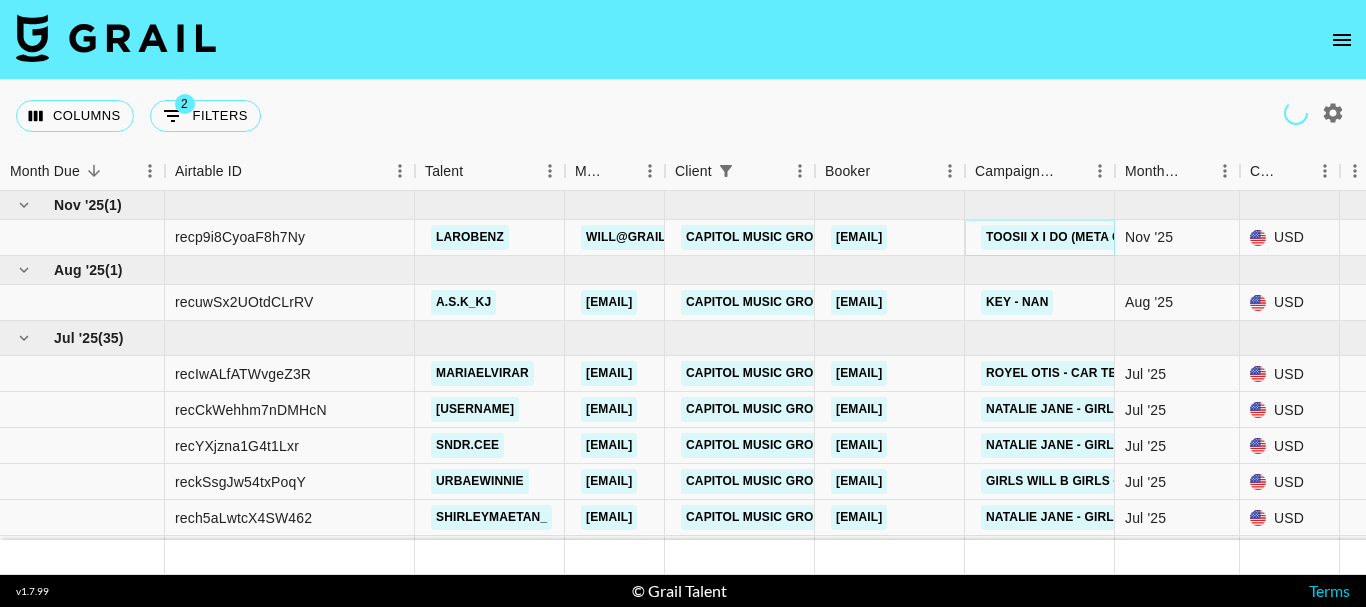 click on "Toosii x I Do (Meta Campaign)" at bounding box center [1084, 237] 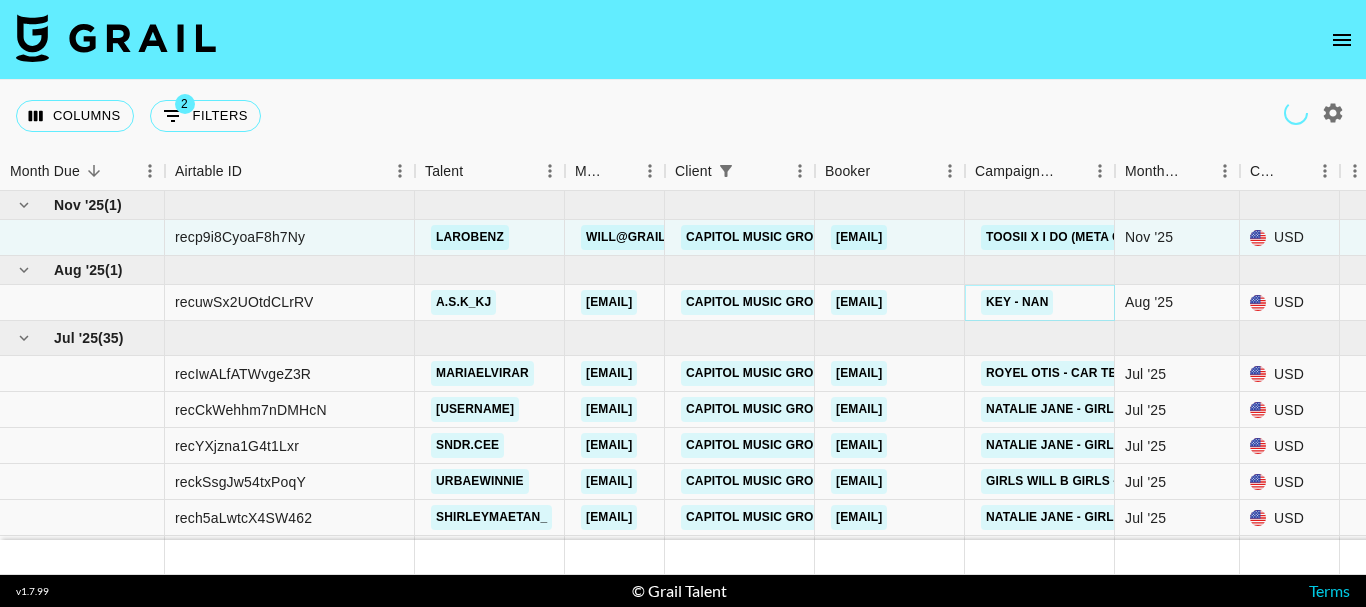 click on "Key - Nan" at bounding box center [1017, 302] 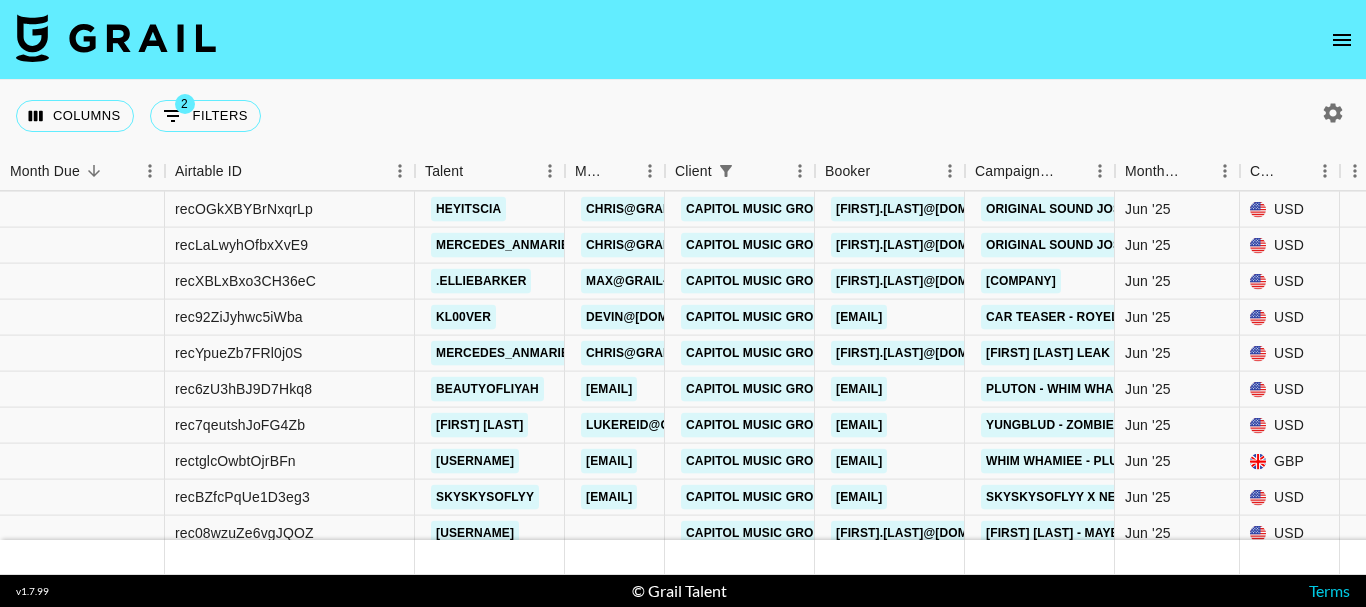 scroll, scrollTop: 1972, scrollLeft: 0, axis: vertical 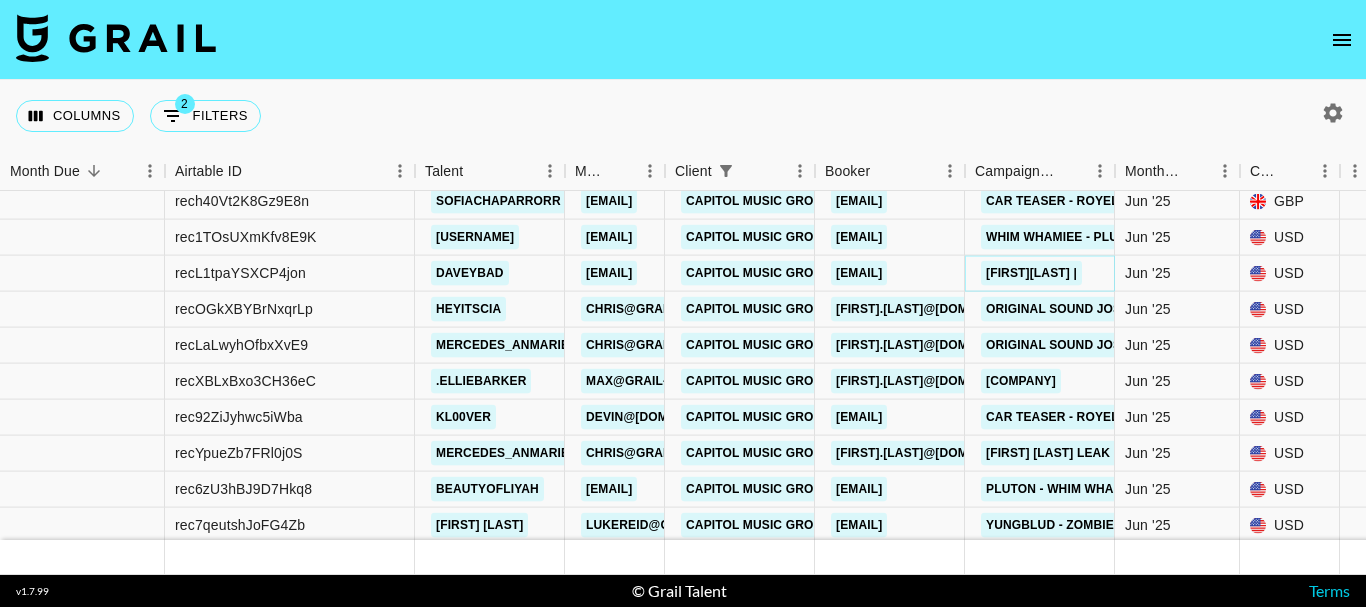 click on "[FIRST][LAST] |" at bounding box center [1031, 273] 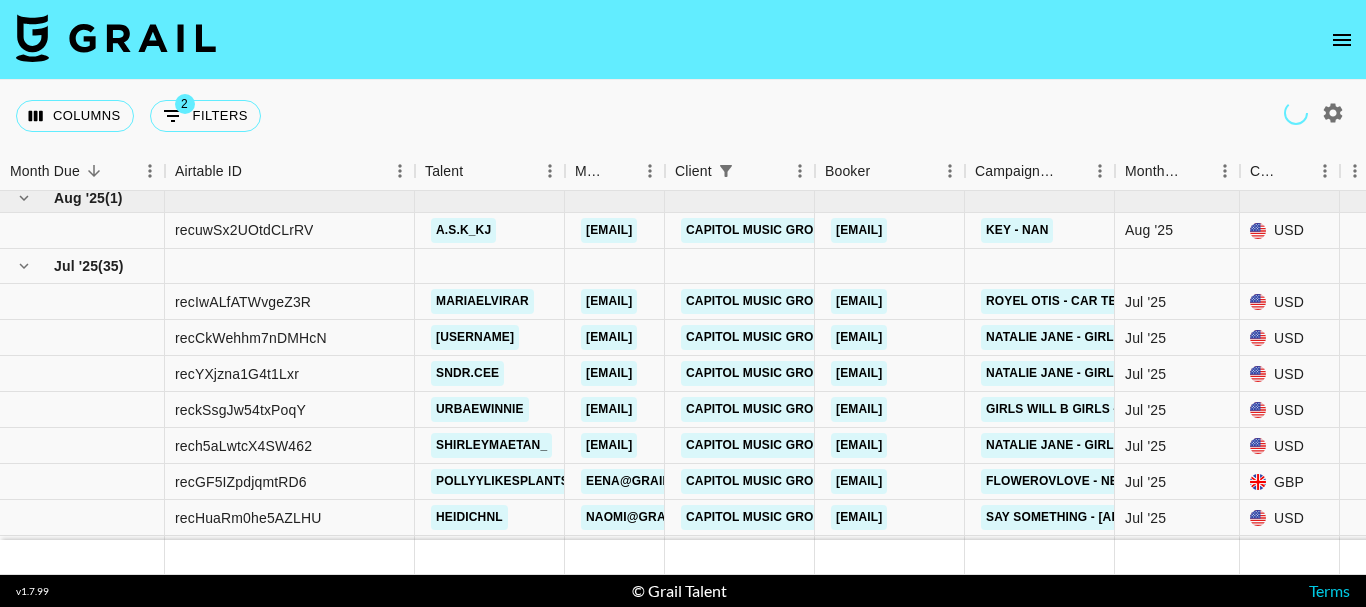 scroll, scrollTop: 0, scrollLeft: 0, axis: both 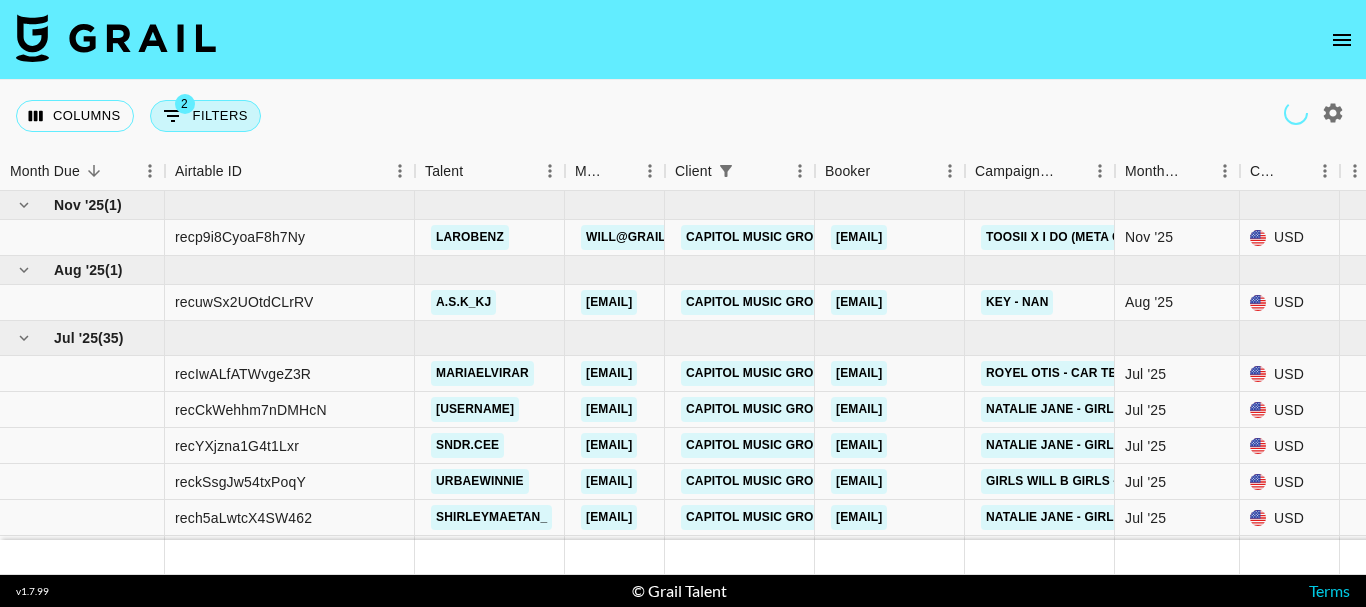click on "2 Filters" at bounding box center (205, 116) 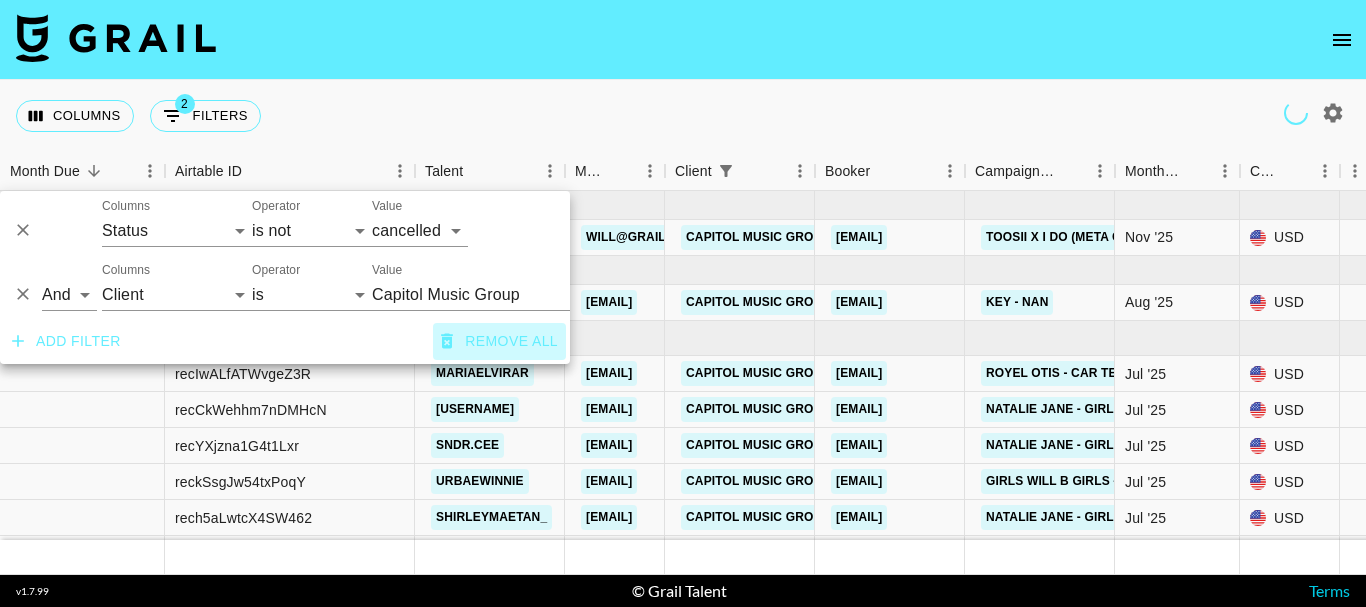 click on "Remove all" at bounding box center (499, 341) 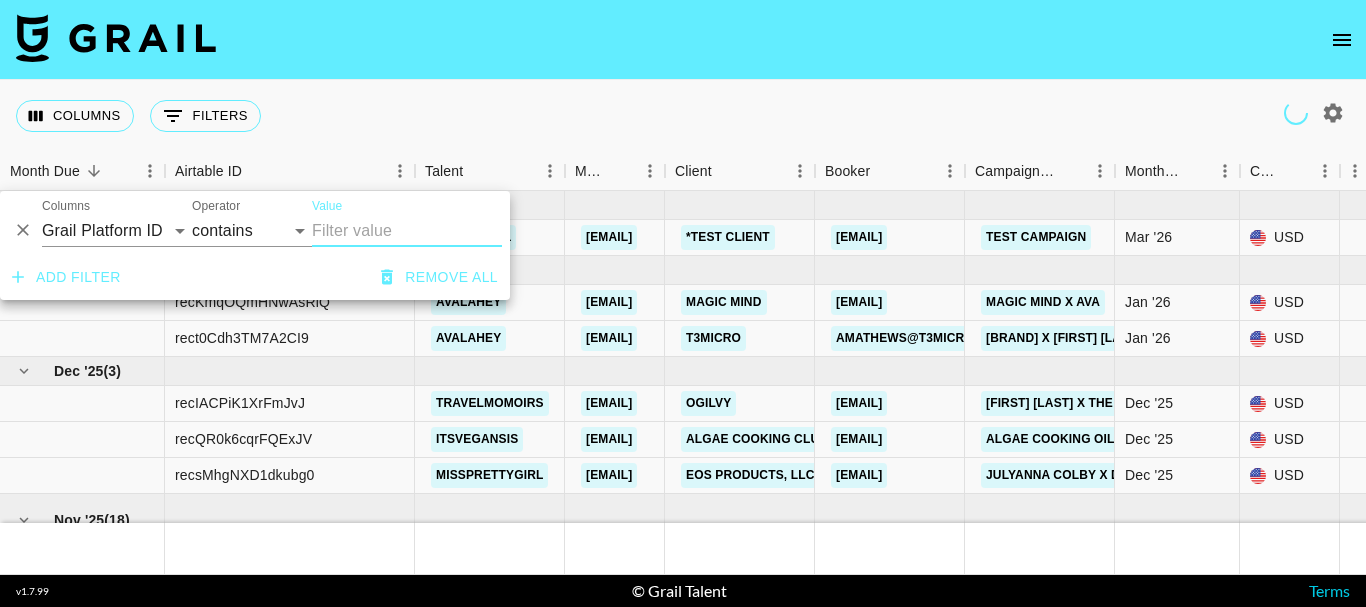 click at bounding box center (683, 40) 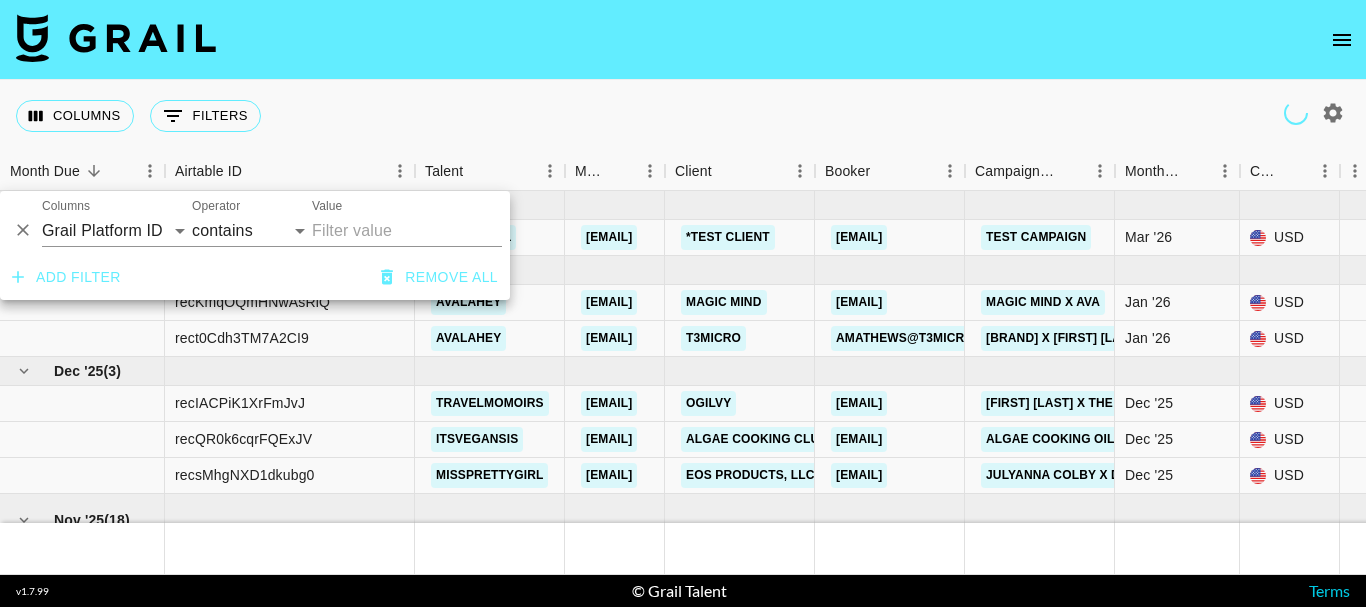 click 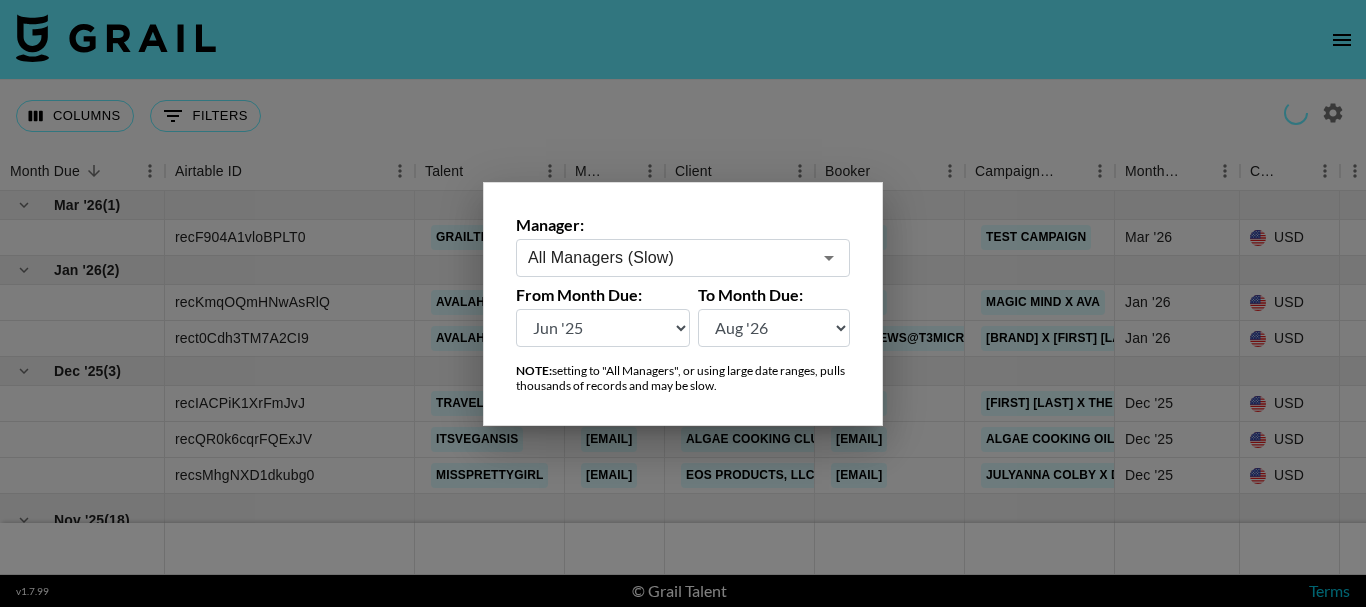 click on "All Managers (Slow)" at bounding box center (669, 257) 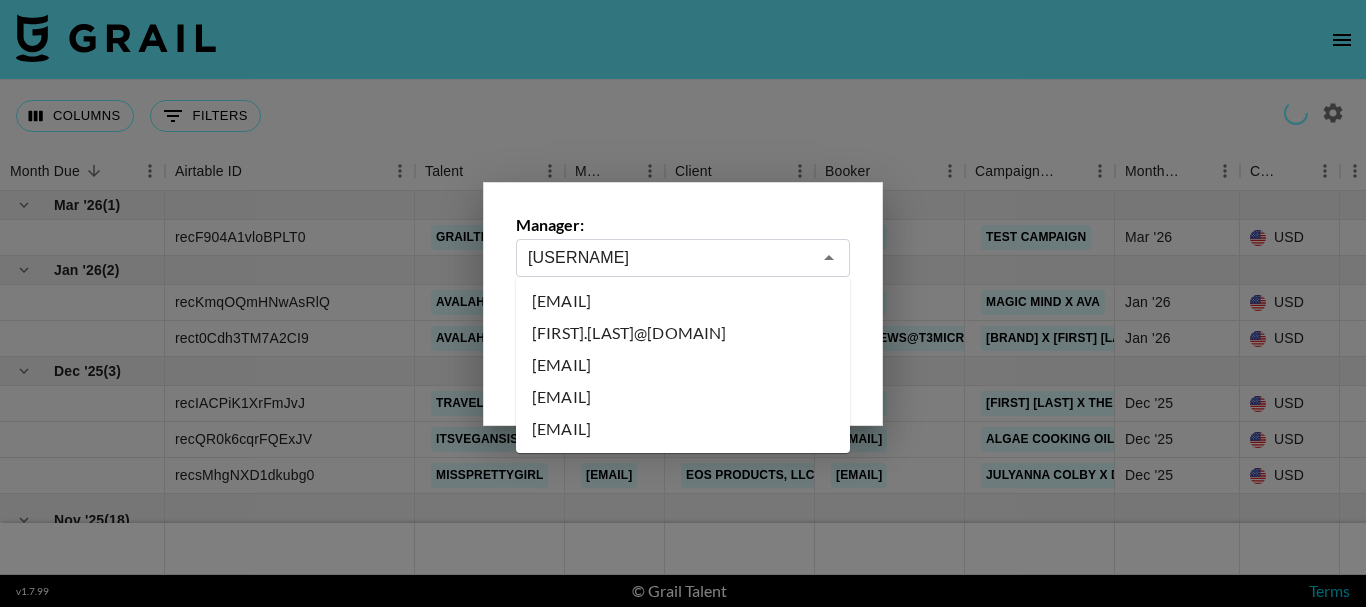 type on "[FIRST]" 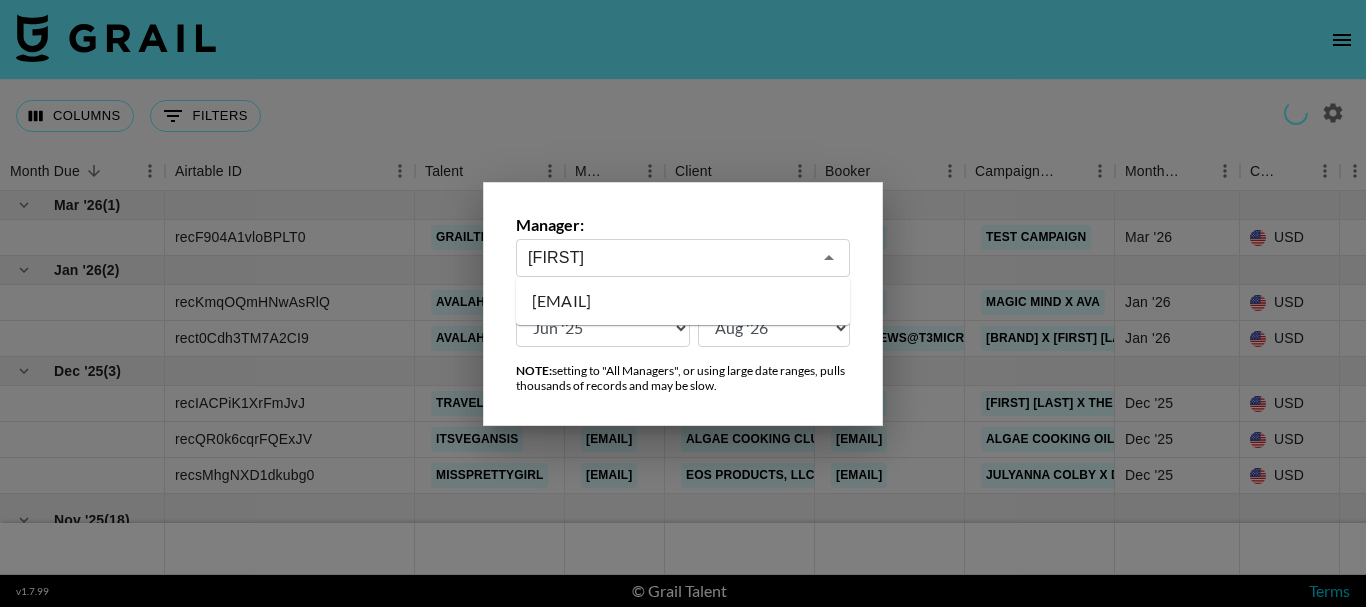 click on "[EMAIL]" at bounding box center [683, 301] 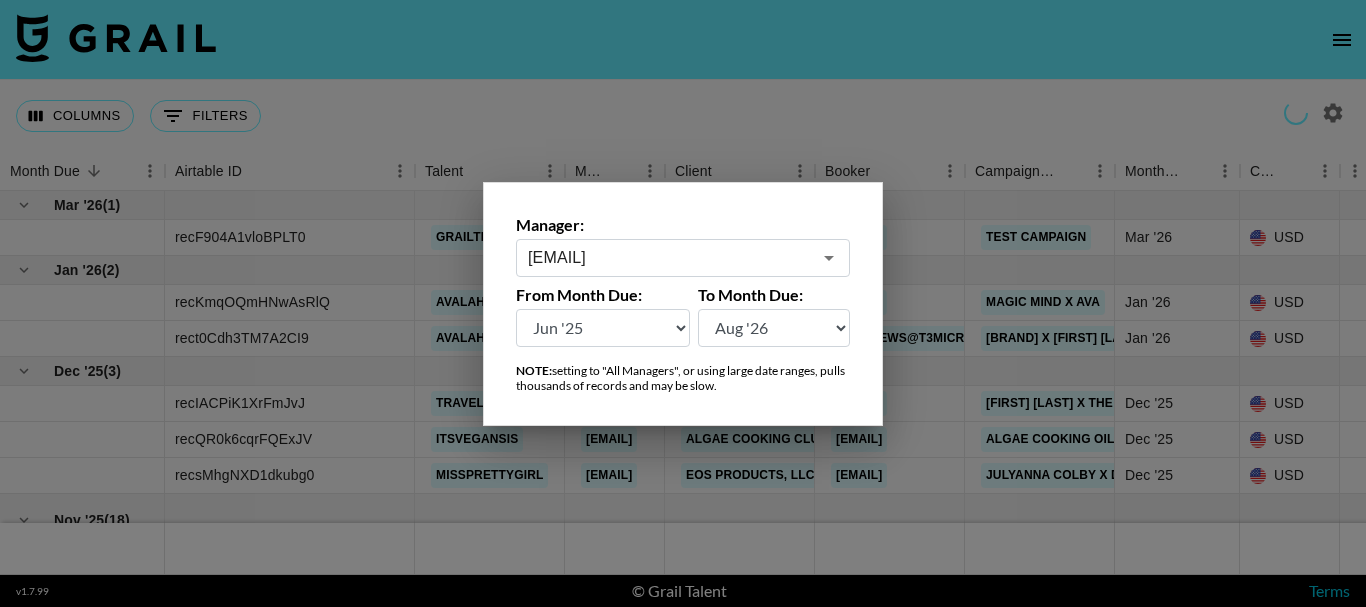 click at bounding box center (683, 303) 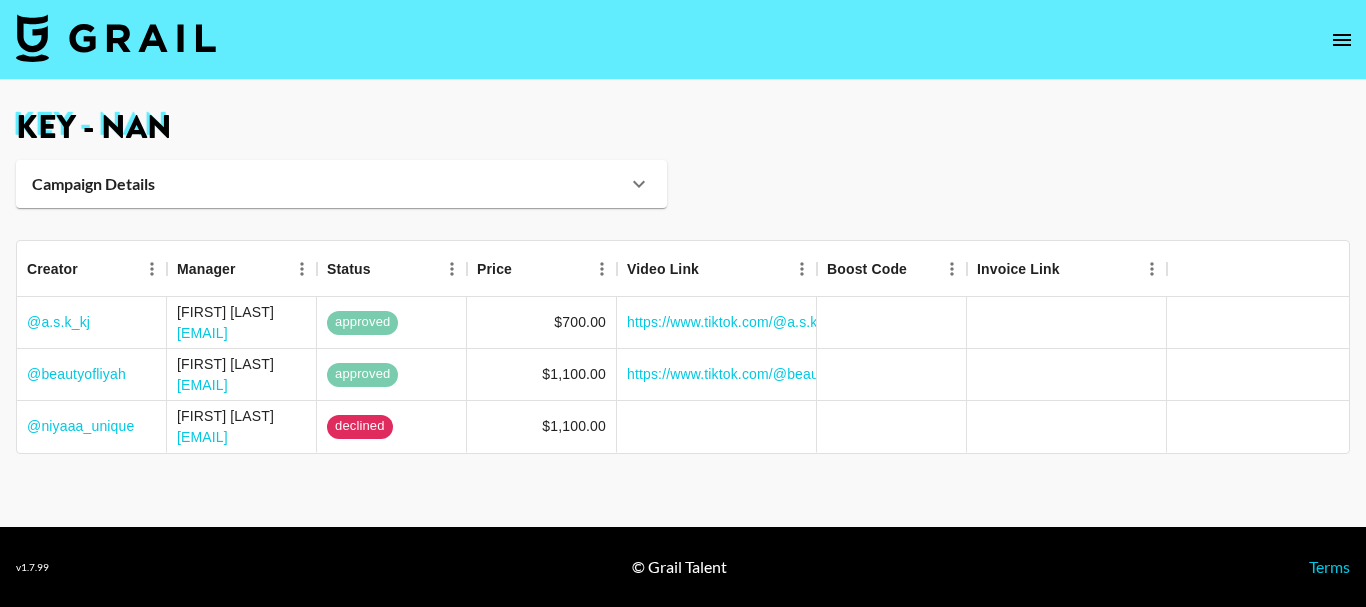 scroll, scrollTop: 0, scrollLeft: 0, axis: both 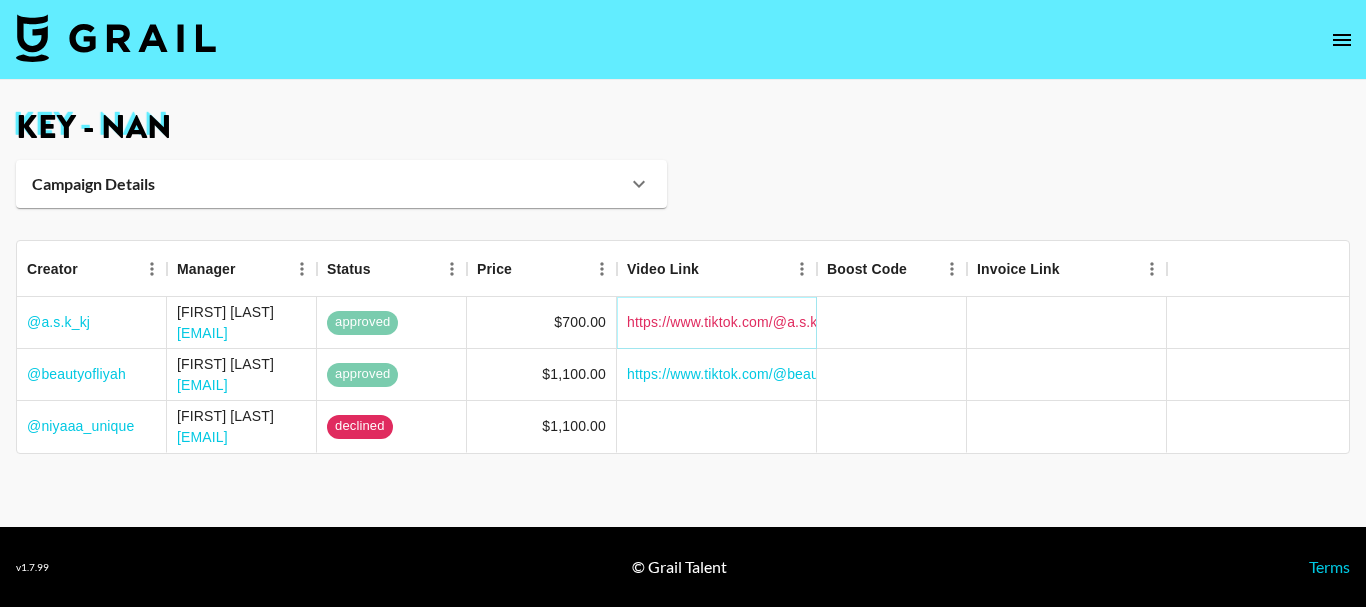 click on "https://www.tiktok.com/@a.s.k_kj/video/7533406156388125983?_r=1&_t=ZN-8yVhexaUvqM" at bounding box center [919, 322] 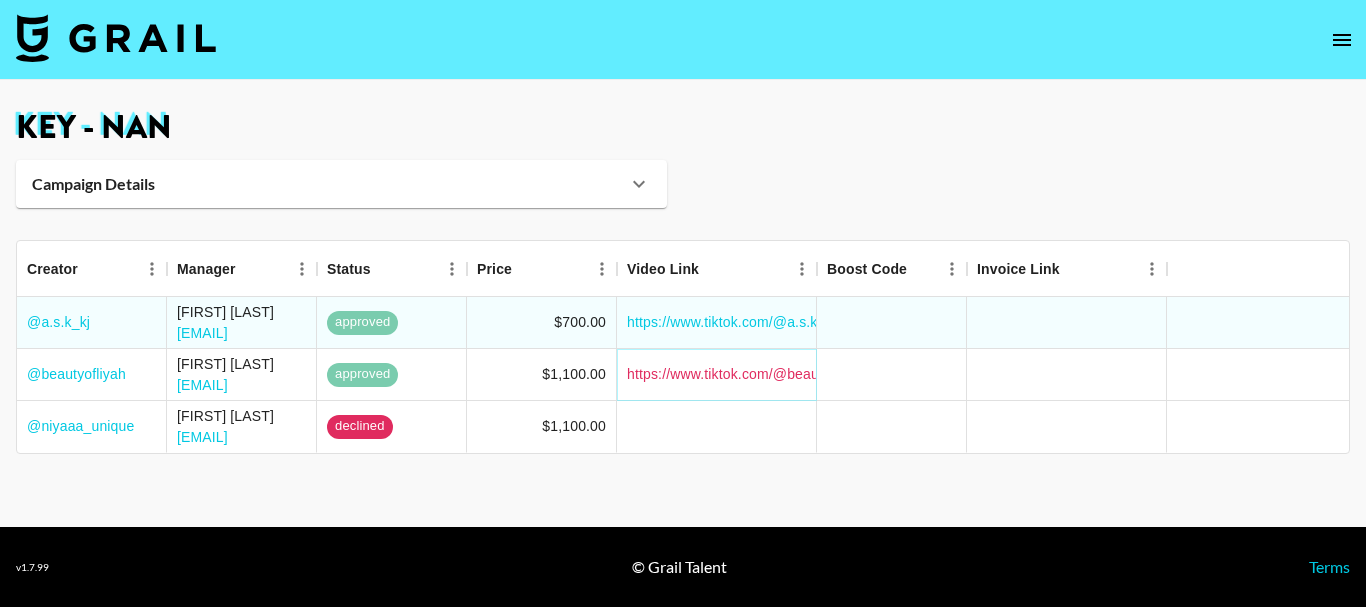 click on "https://www.tiktok.com/@beautyofliyah/video/7532941220197223711?_t=ZN-8yTyM1pKTNW&_r=1" at bounding box center (941, 374) 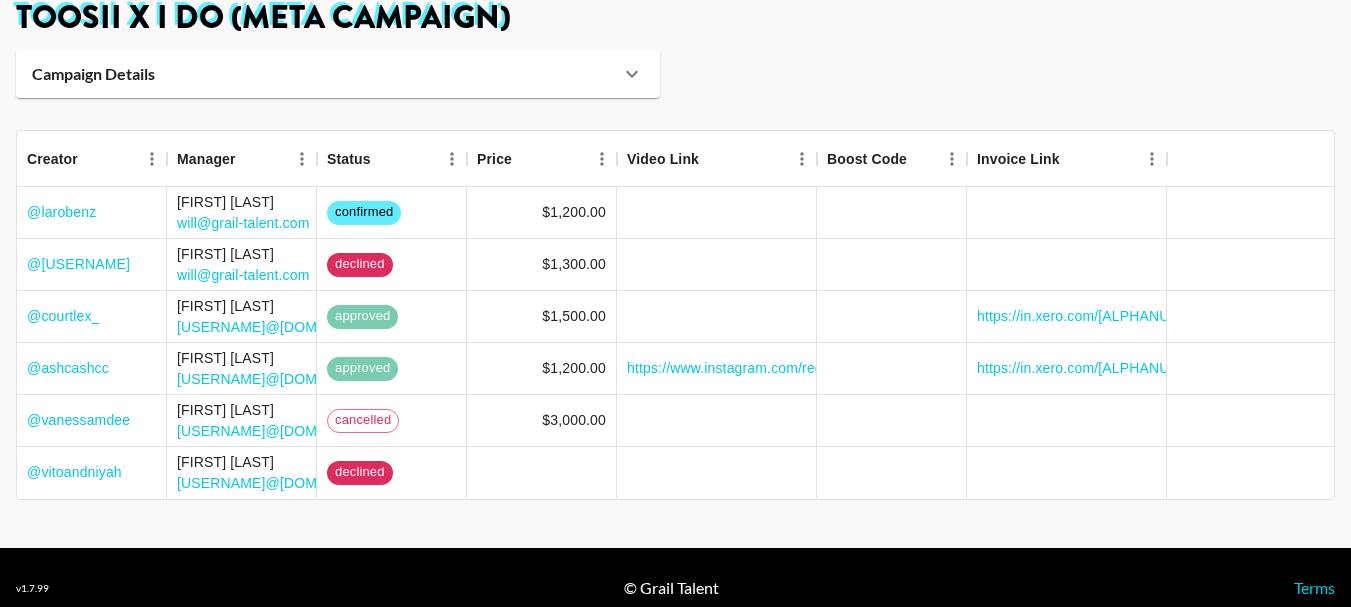 scroll, scrollTop: 131, scrollLeft: 0, axis: vertical 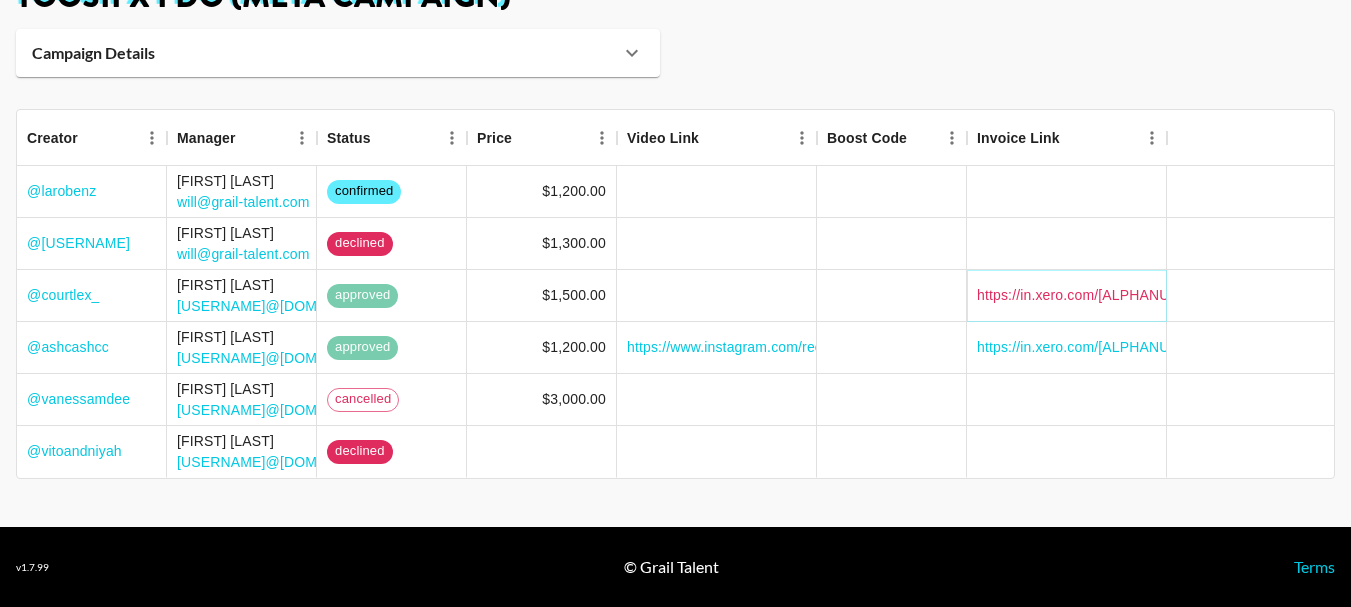 click on "https://in.xero.com/tGFXuSodDdtCZTy626TYOaawj08JKXgYFCLlKOeP" at bounding box center [1098, 295] 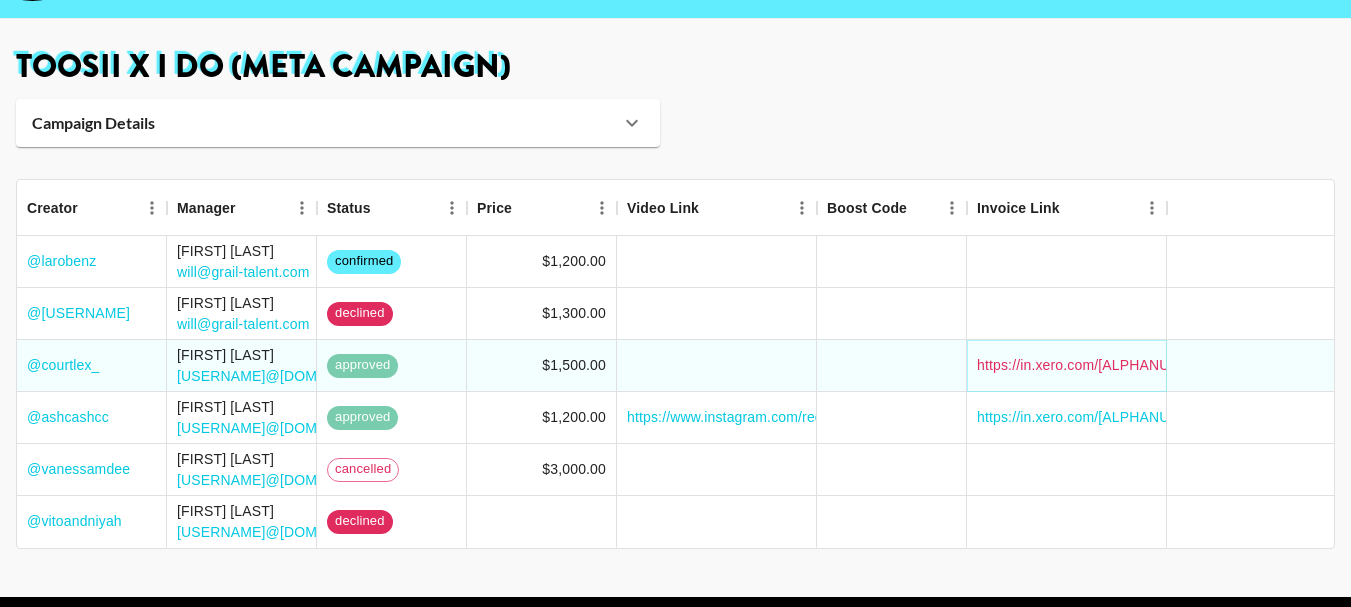 scroll, scrollTop: 131, scrollLeft: 0, axis: vertical 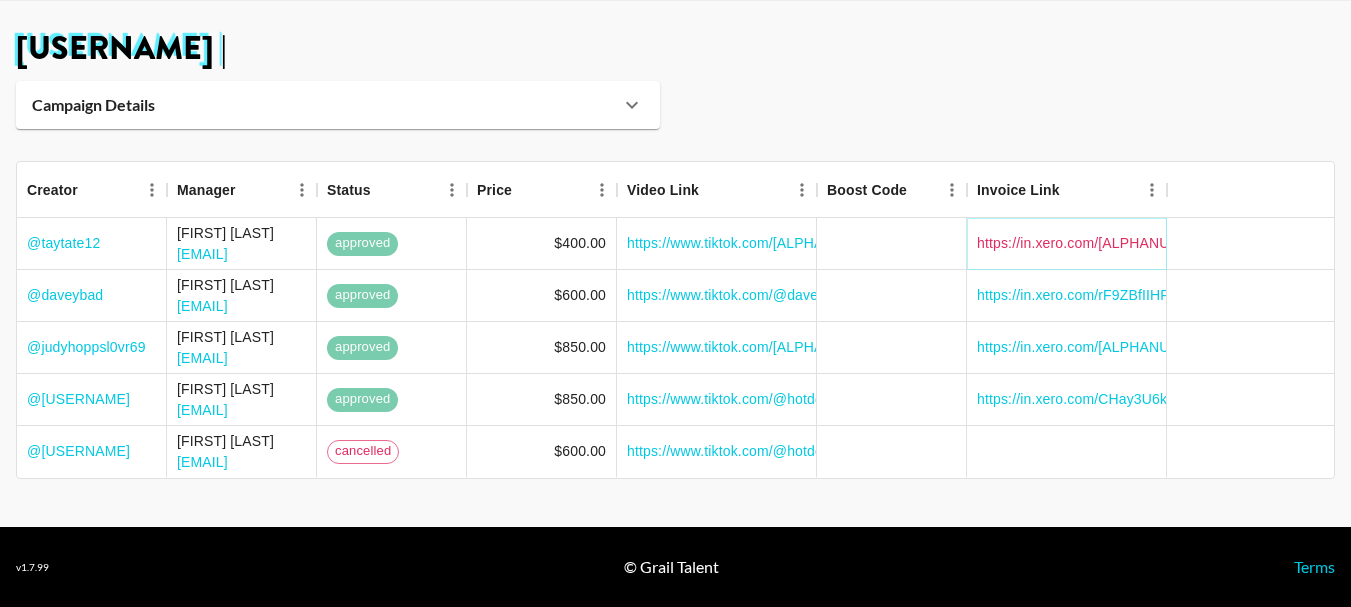 click on "https://in.xero.com/KnlGepalAKxqPW7iFvYzUeVDsS0CDDINx35uiQxU" at bounding box center (1098, 243) 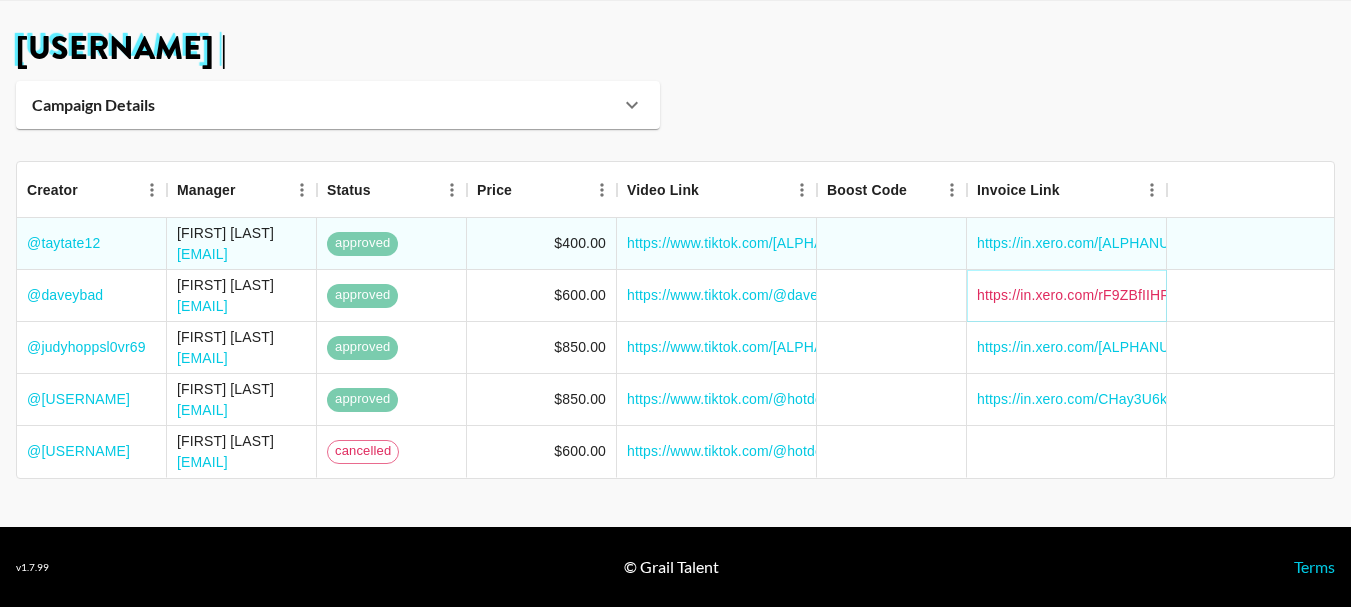 click on "https://in.xero.com/rF9ZBfIIHRMmyOD6zV6cWcfm0V0Igs1hDb0kAO5K" at bounding box center [1203, 295] 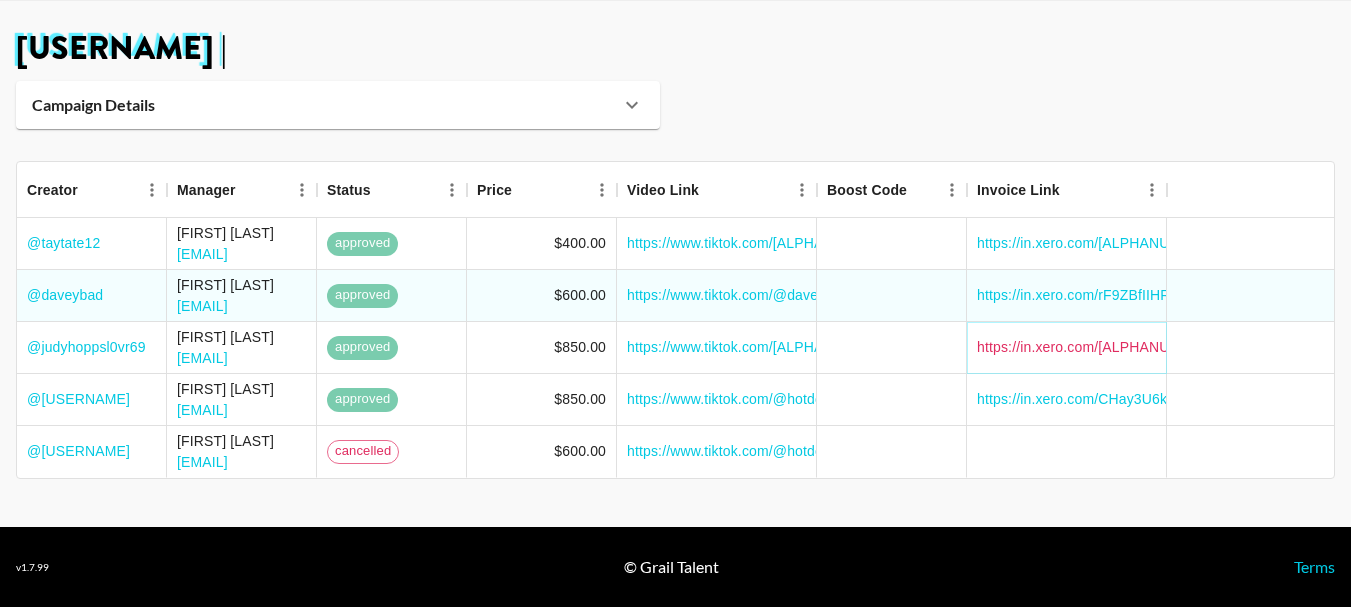 click on "https://in.xero.com/yiE8RuGgFv9UhXZY5bN9EwKJ4RBfocgkSkT56mBf" at bounding box center [1098, 347] 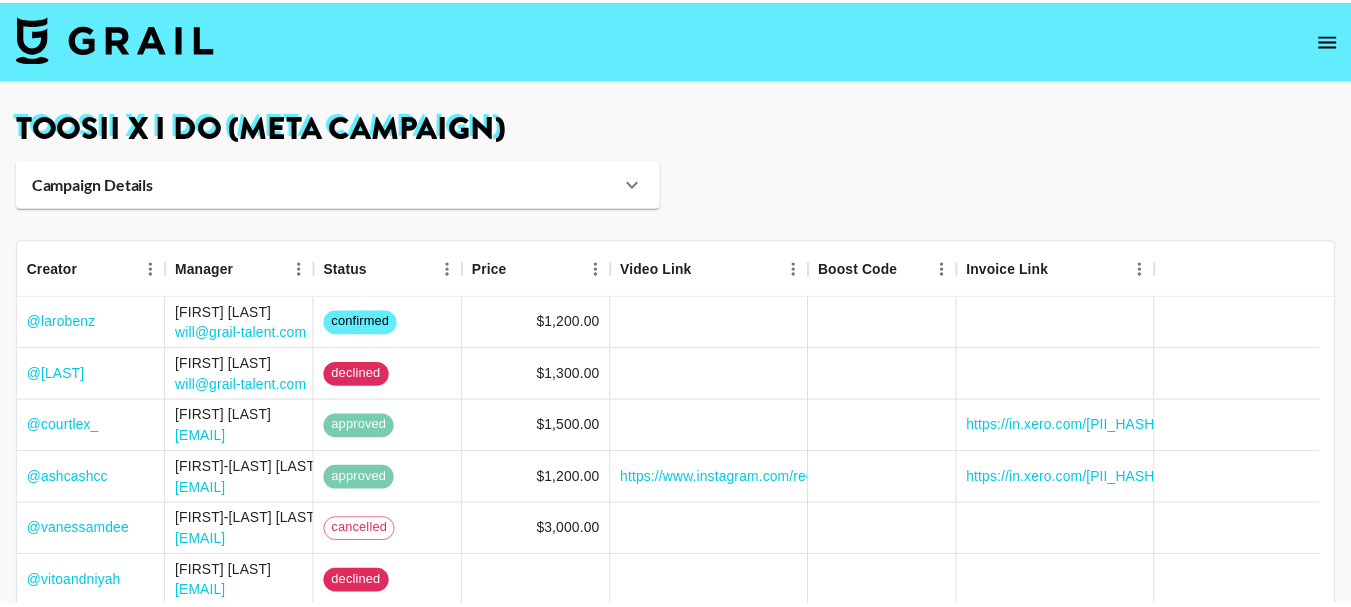scroll, scrollTop: 0, scrollLeft: 0, axis: both 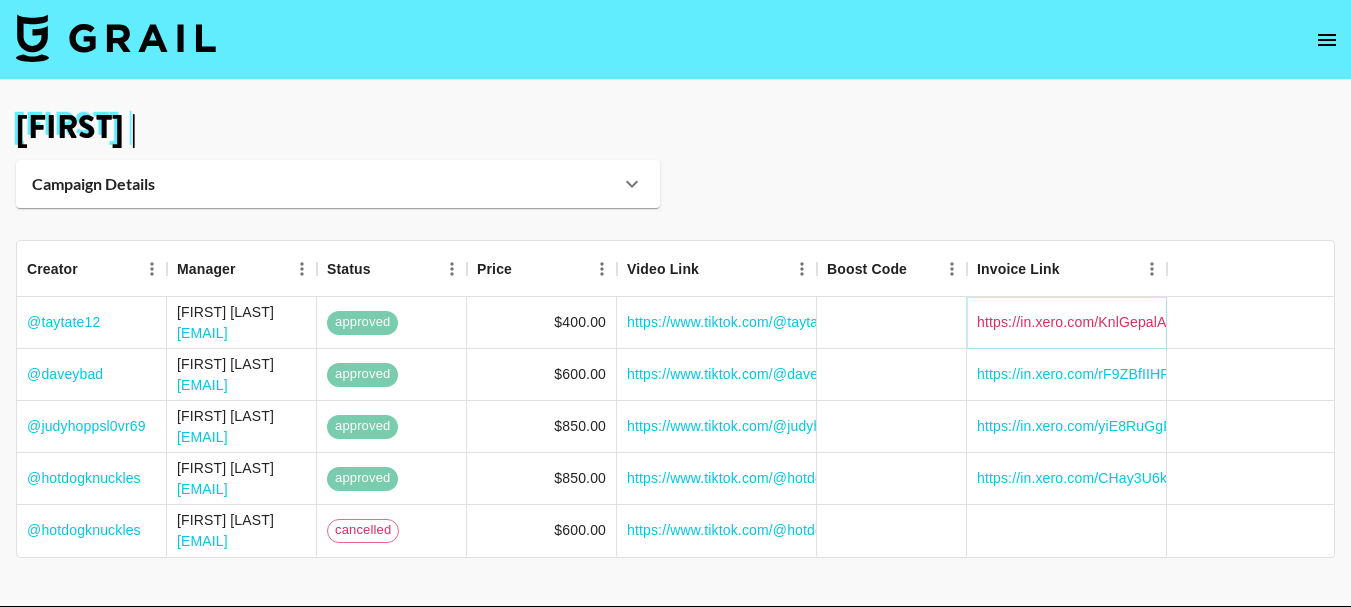 click on "https://in.xero.com/KnlGepalAKxqPW7iFvYzUeVDsS0CDDINx35uiQxU" at bounding box center (1202, 322) 